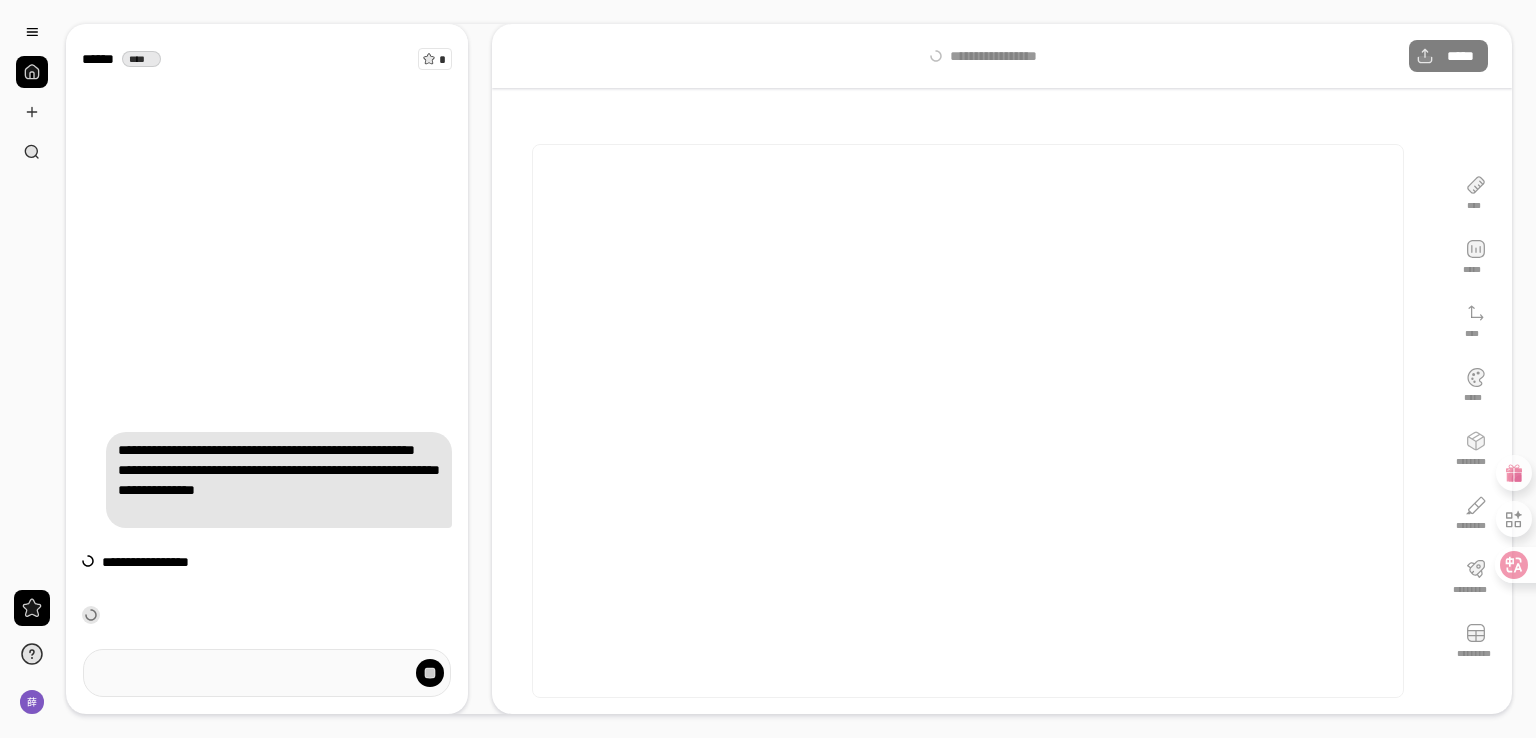 scroll, scrollTop: 0, scrollLeft: 0, axis: both 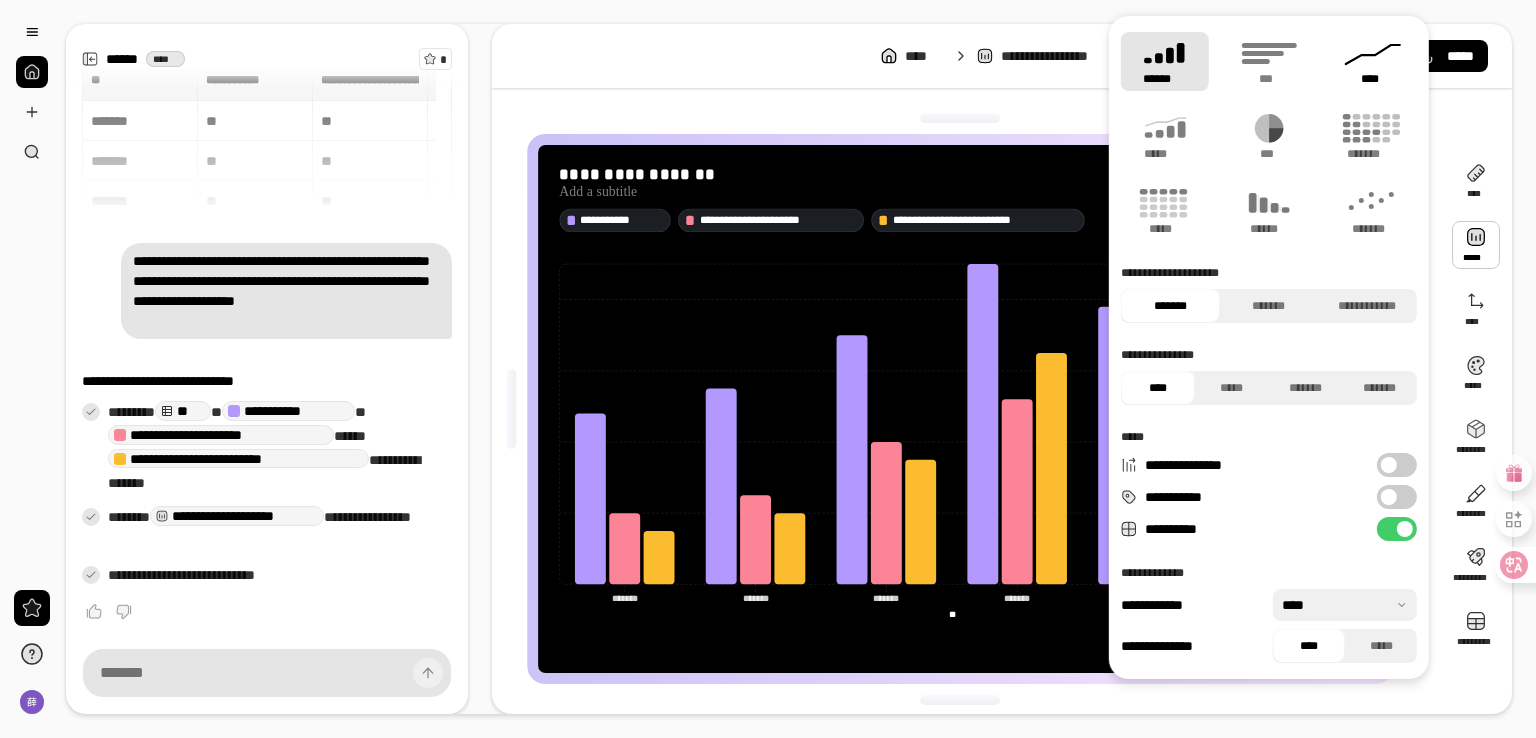 click on "****" at bounding box center (1373, 79) 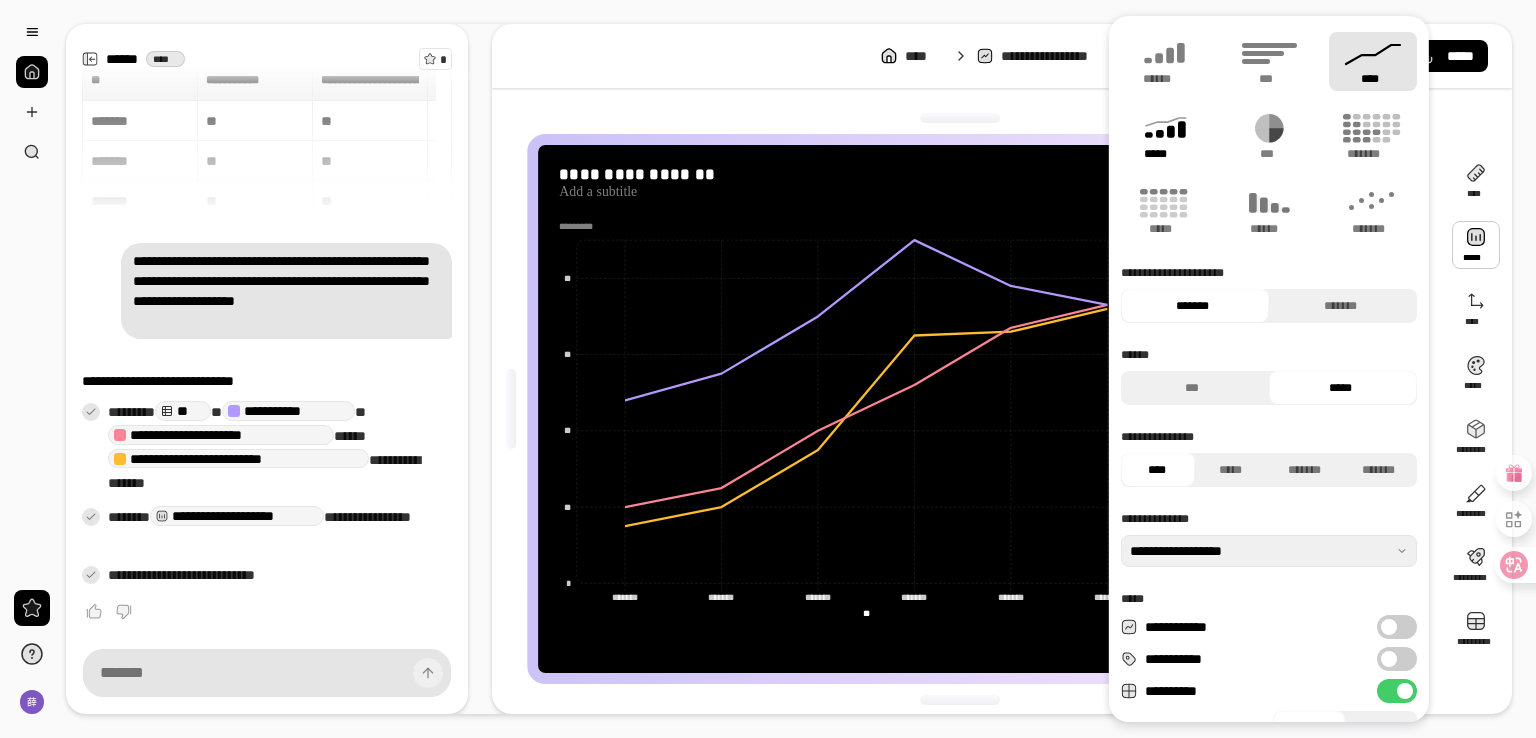click 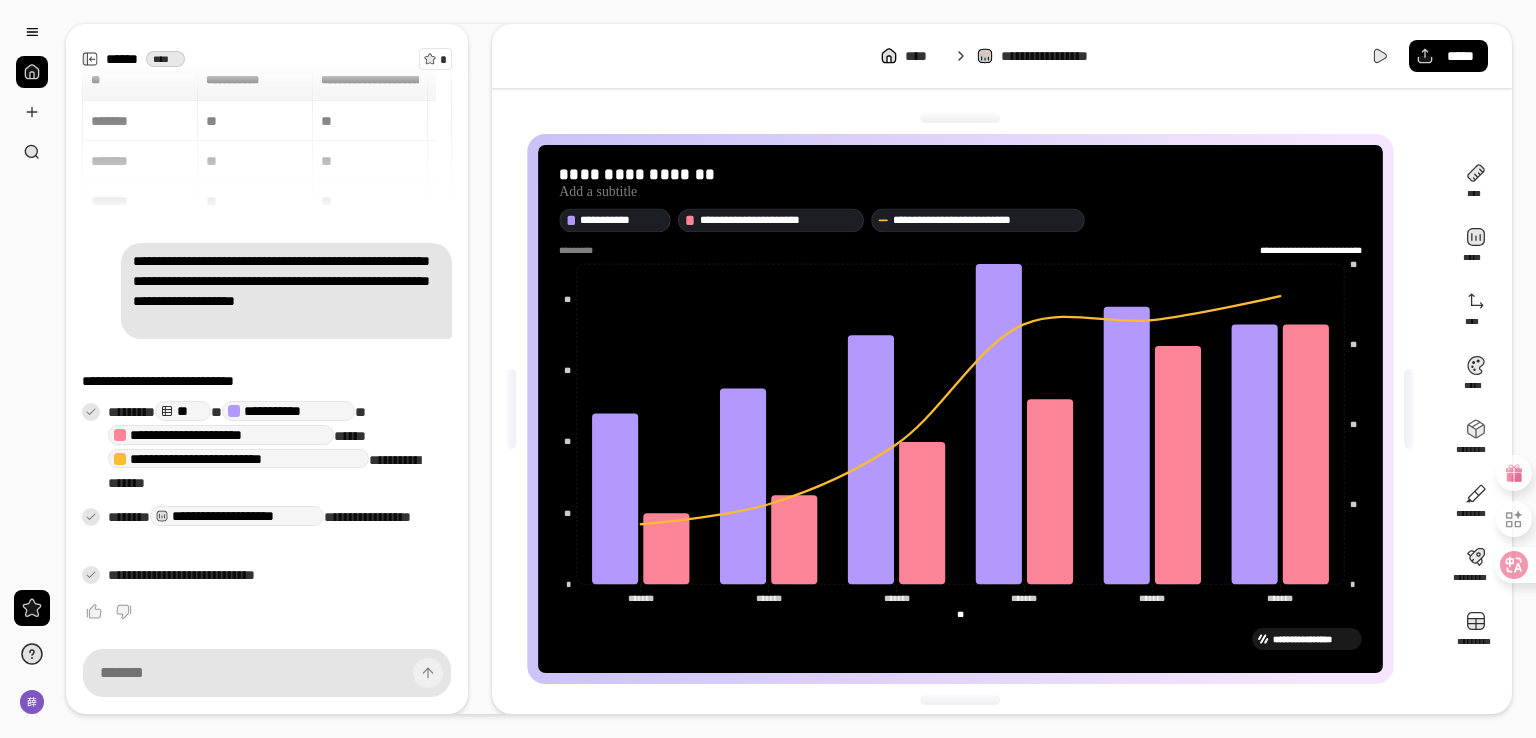 click on "**********" at bounding box center (968, 409) 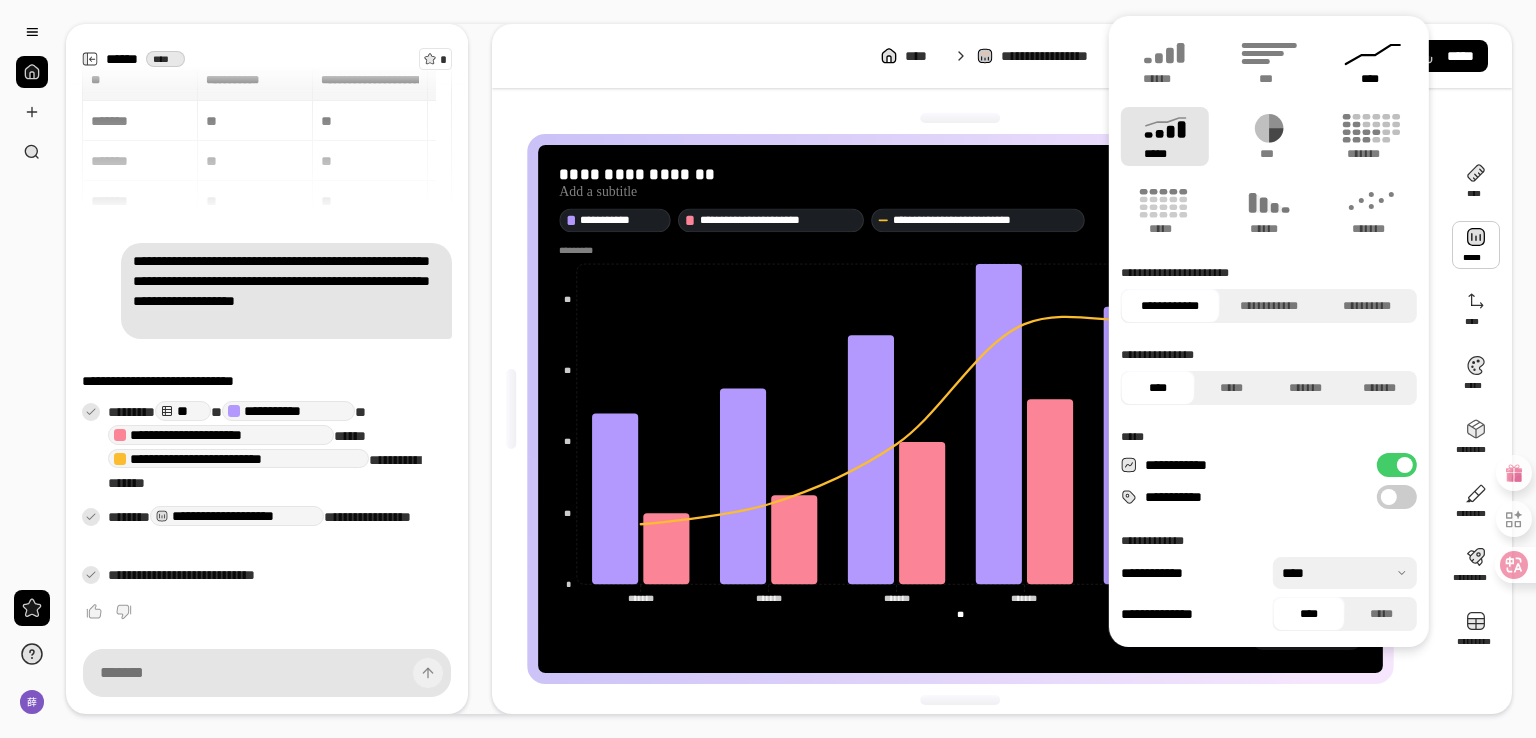 click on "****" at bounding box center [1373, 79] 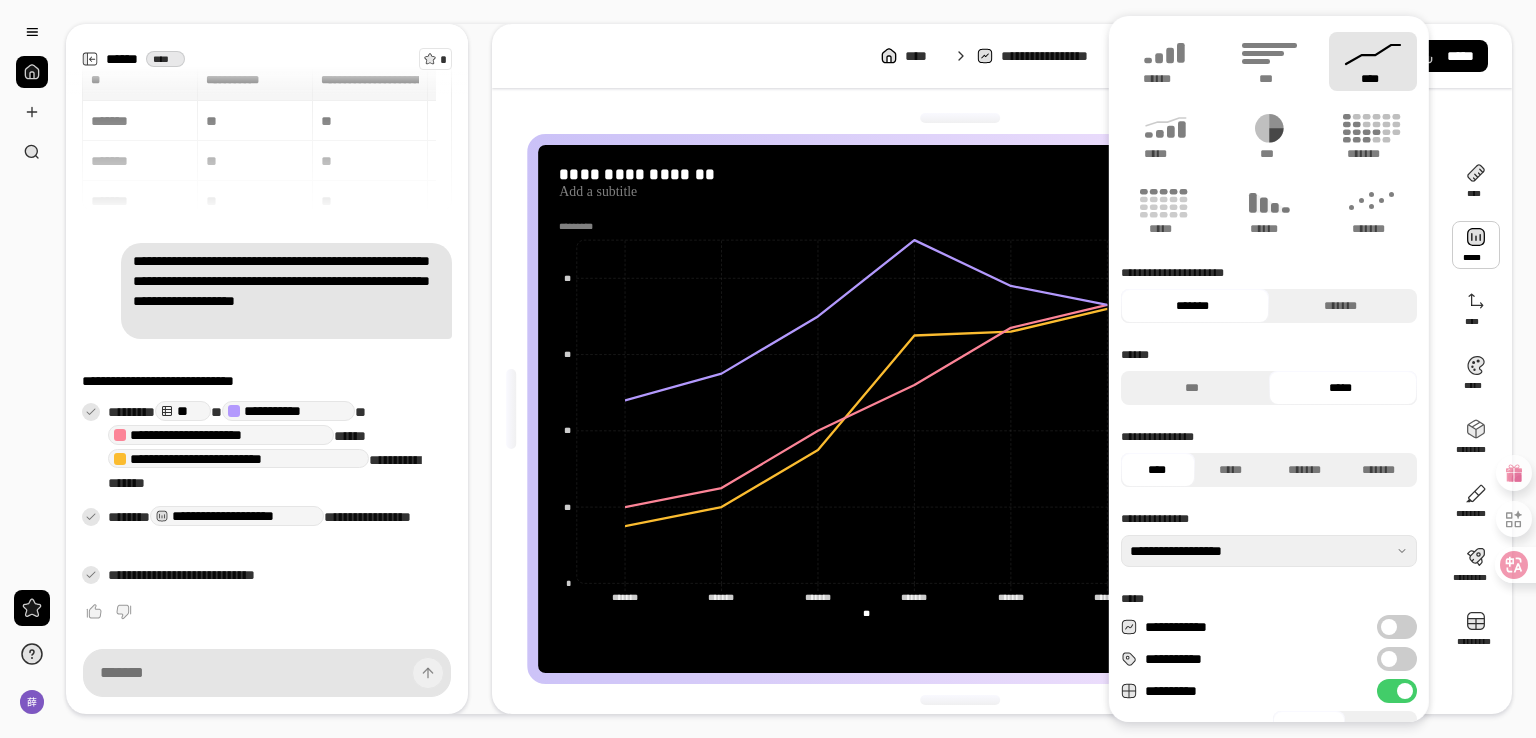 click on "**********" at bounding box center [968, 409] 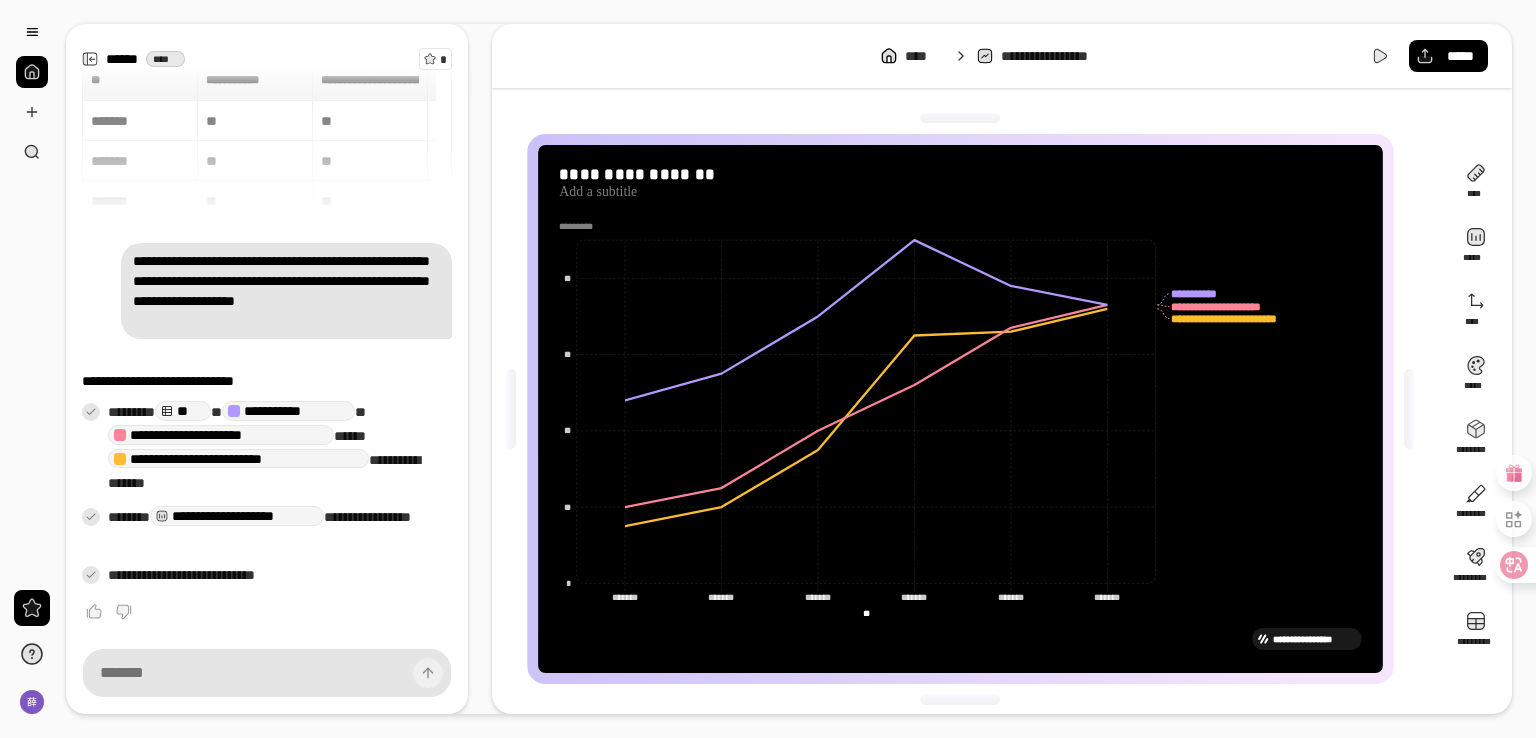 click on "**********" at bounding box center (1314, 639) 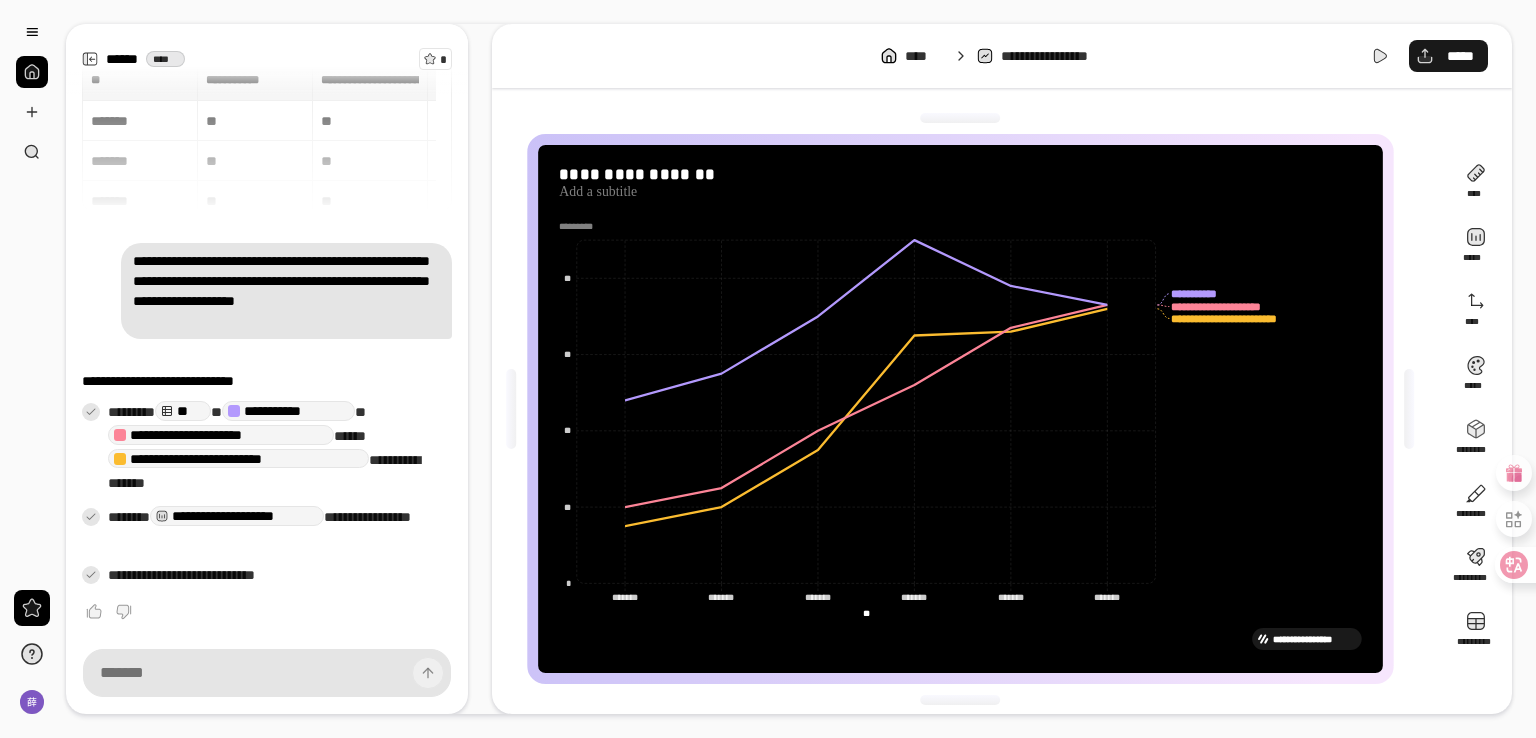 click on "*****" at bounding box center [1460, 56] 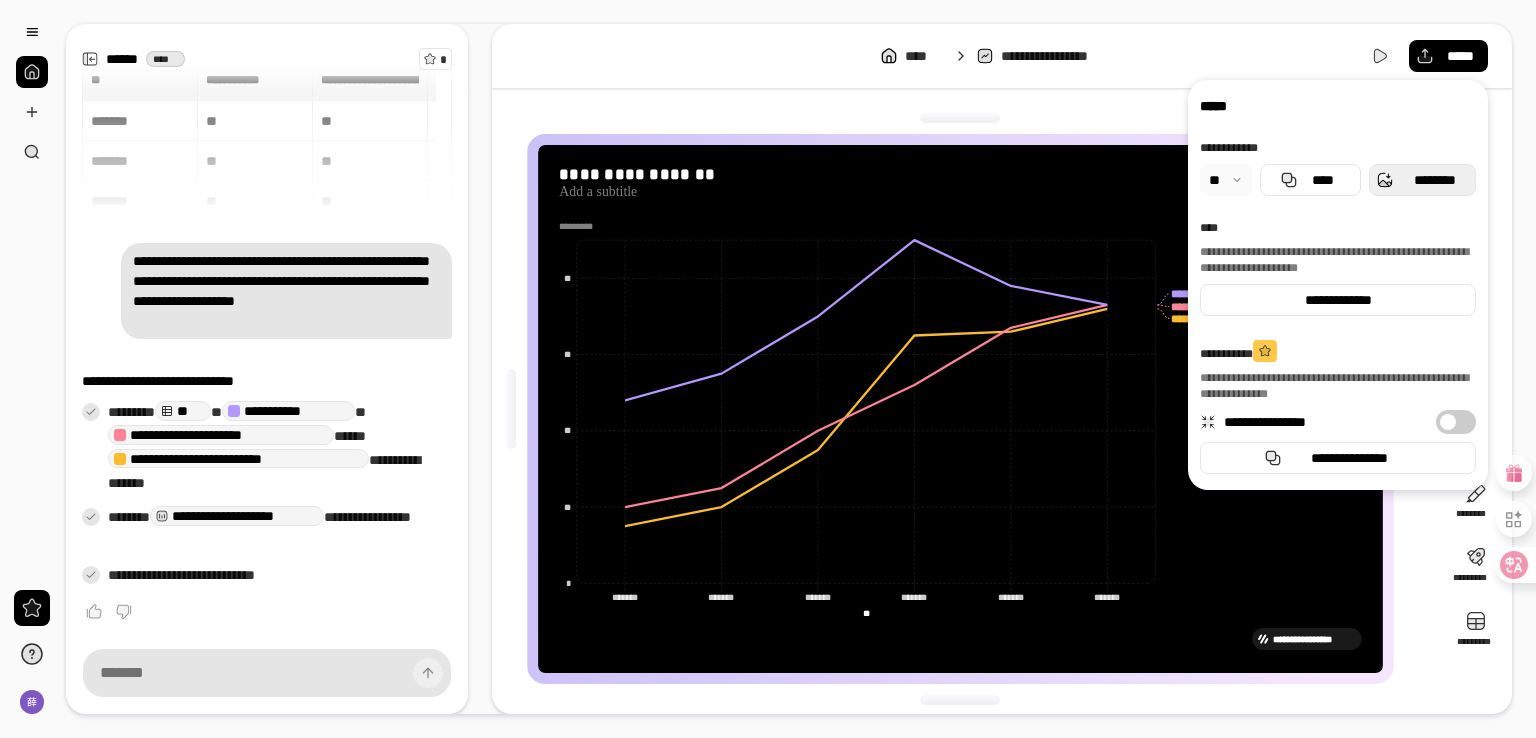 click on "********" at bounding box center [1434, 180] 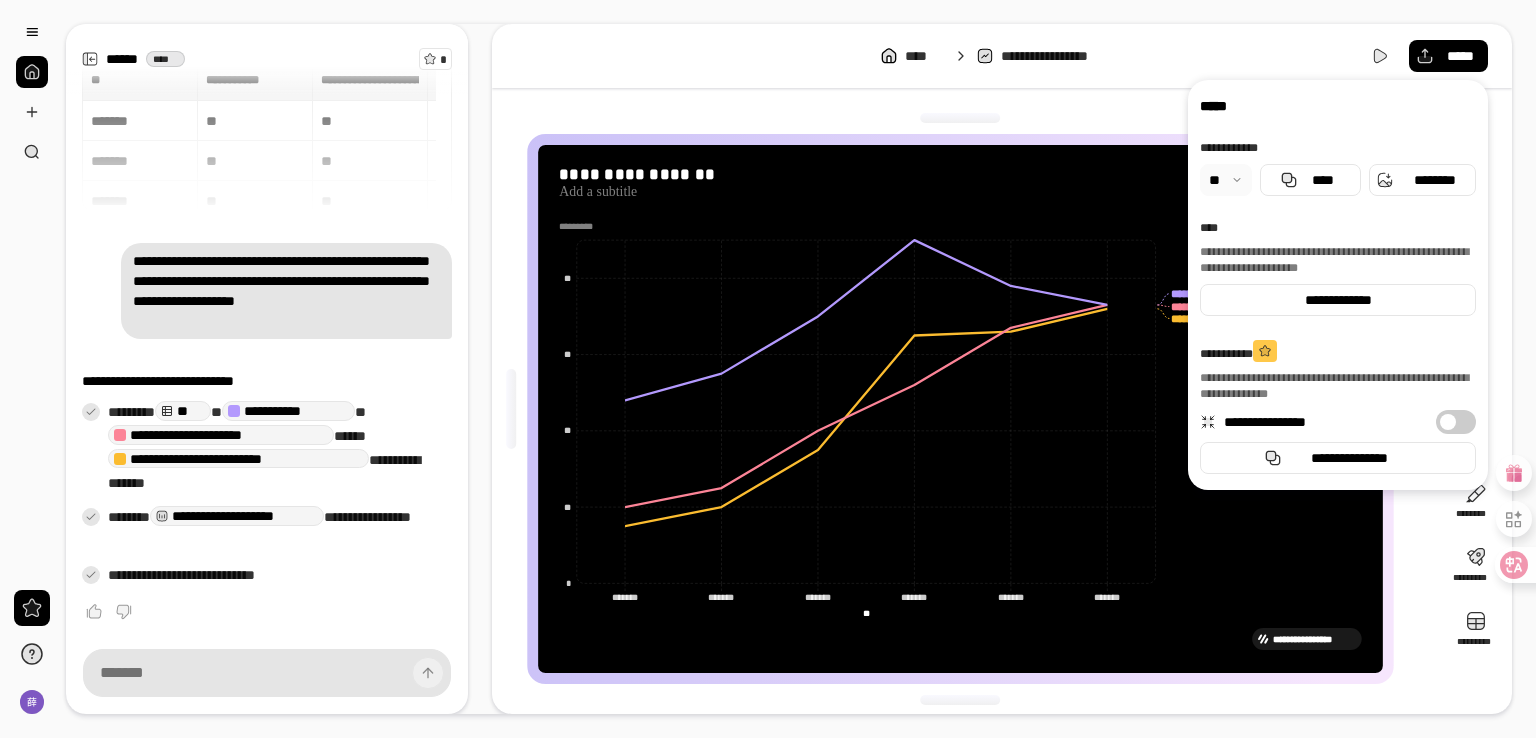 click on "**********" at bounding box center [968, 409] 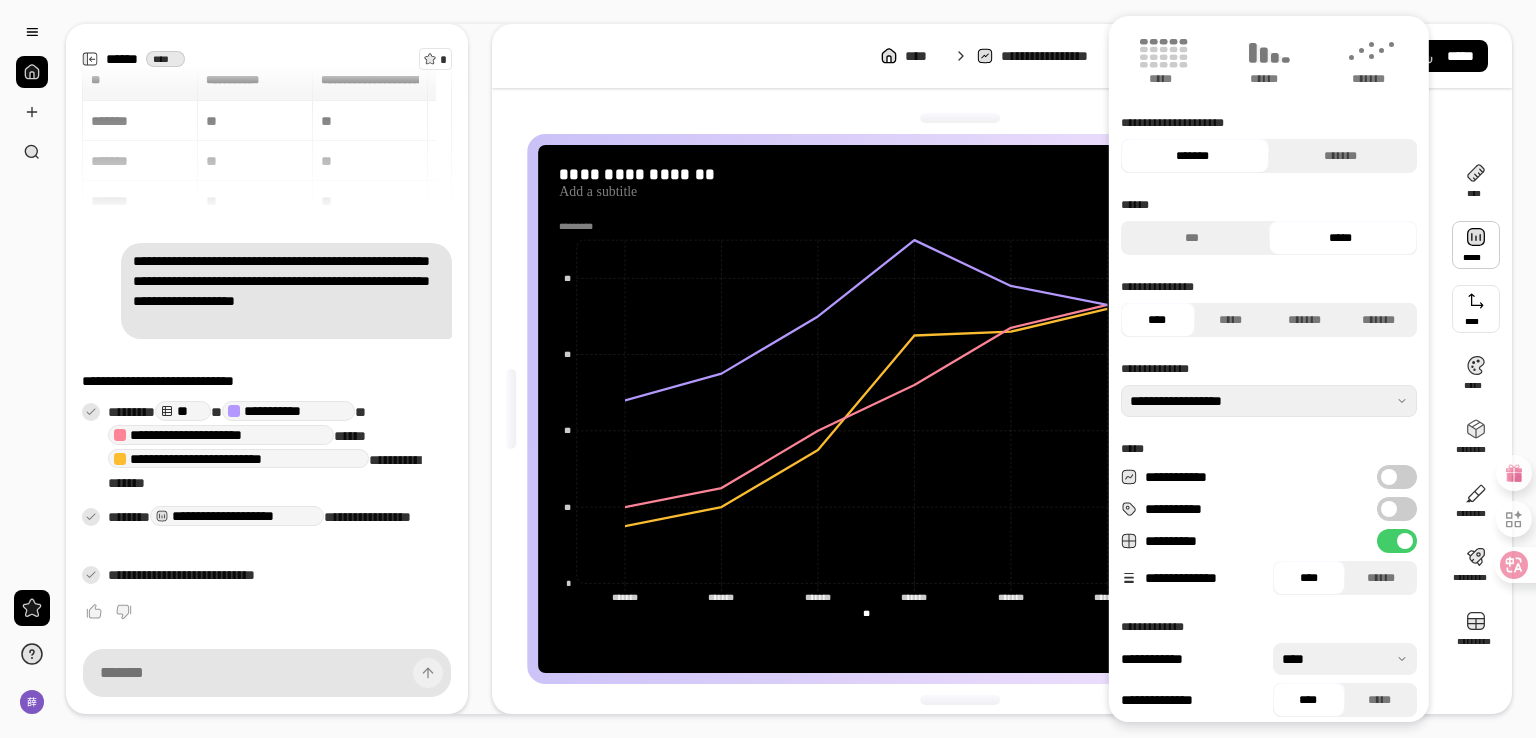 scroll, scrollTop: 161, scrollLeft: 0, axis: vertical 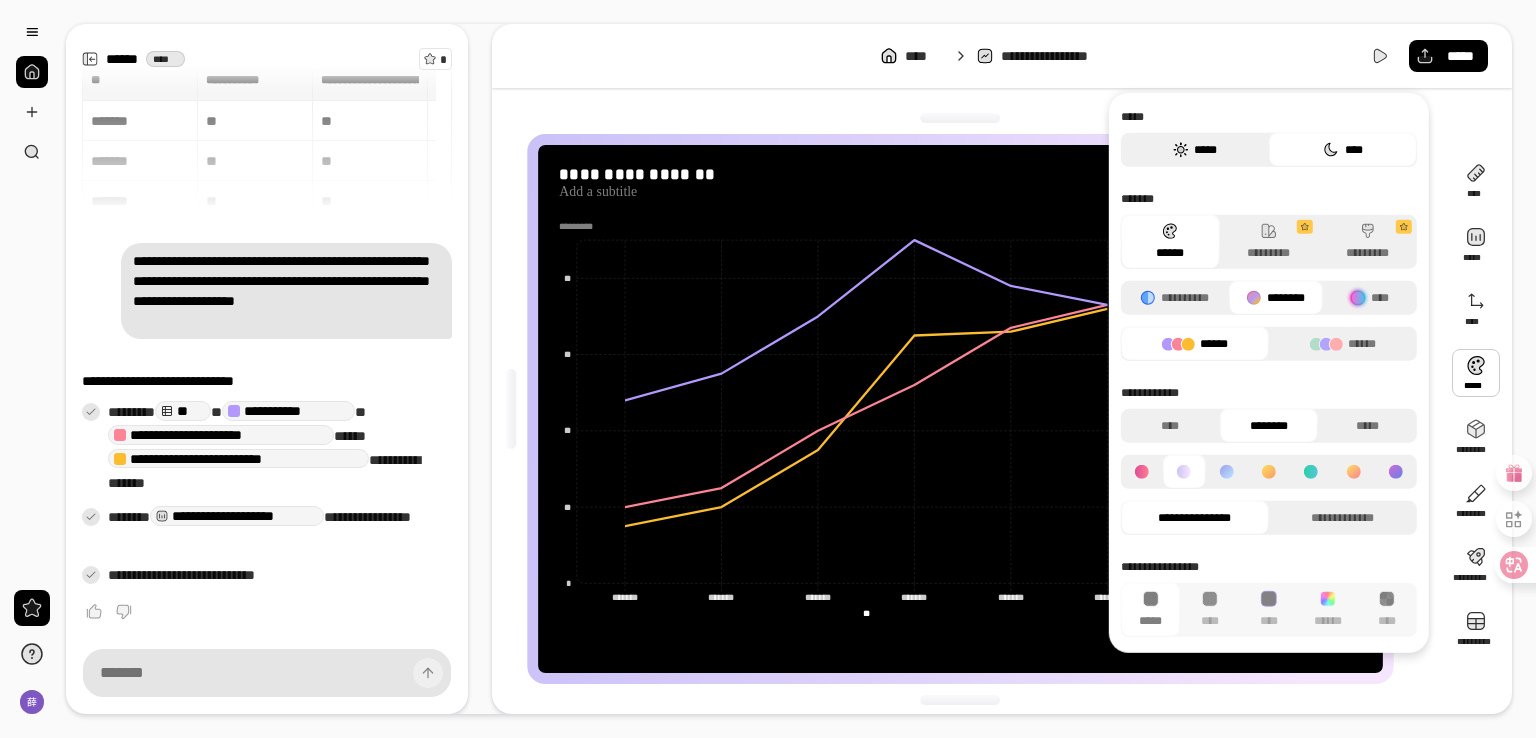 click on "*****" at bounding box center (1195, 150) 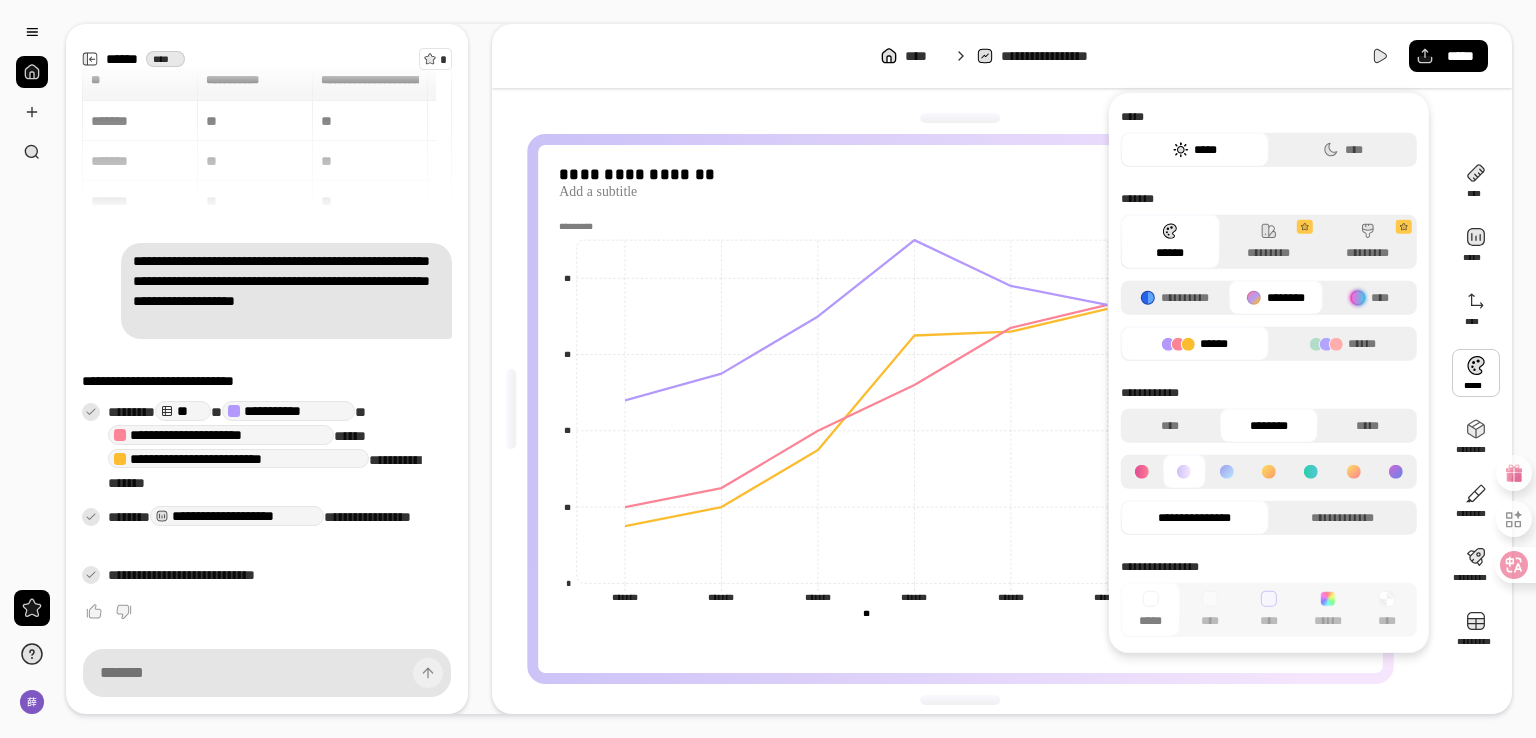 click on "**********" at bounding box center [968, 409] 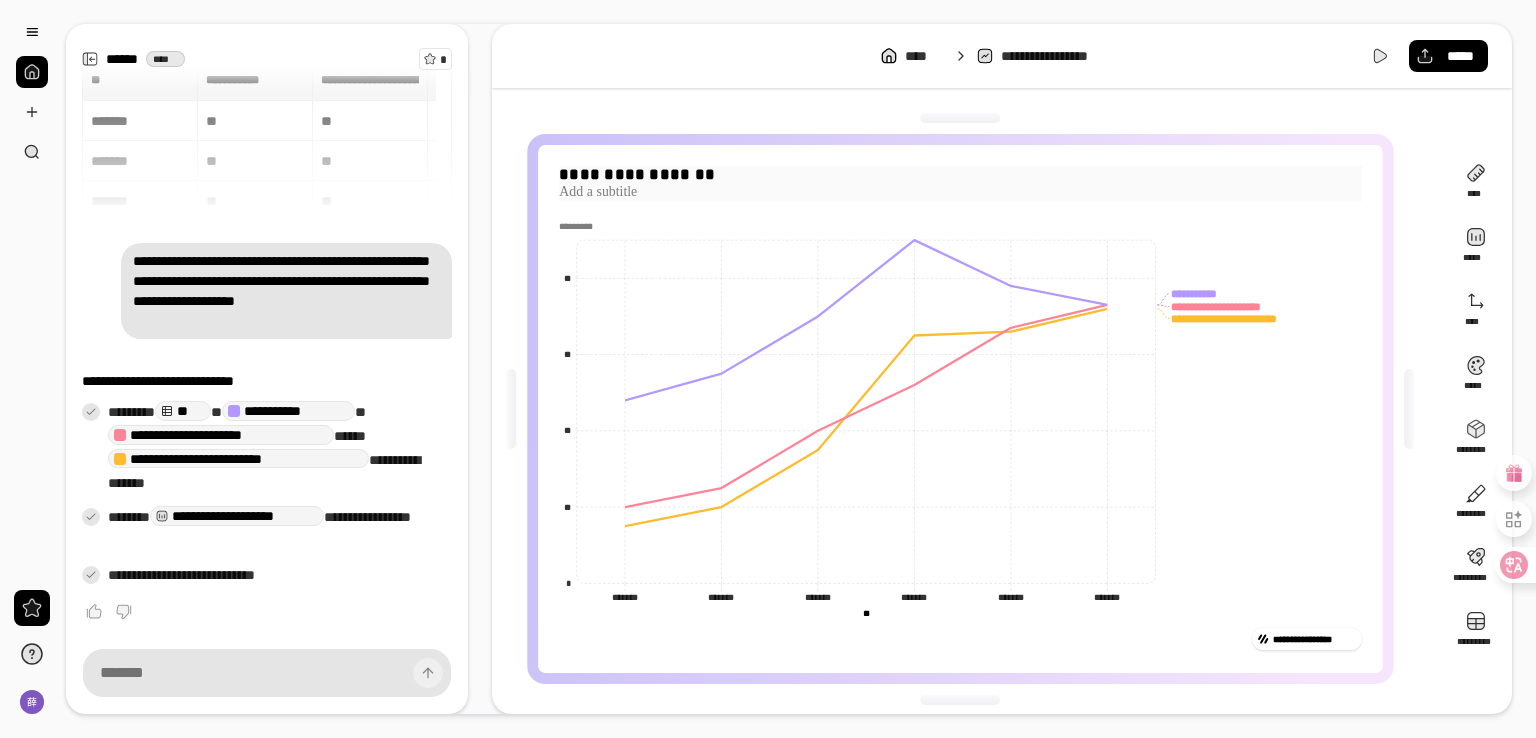 click on "**********" at bounding box center (960, 175) 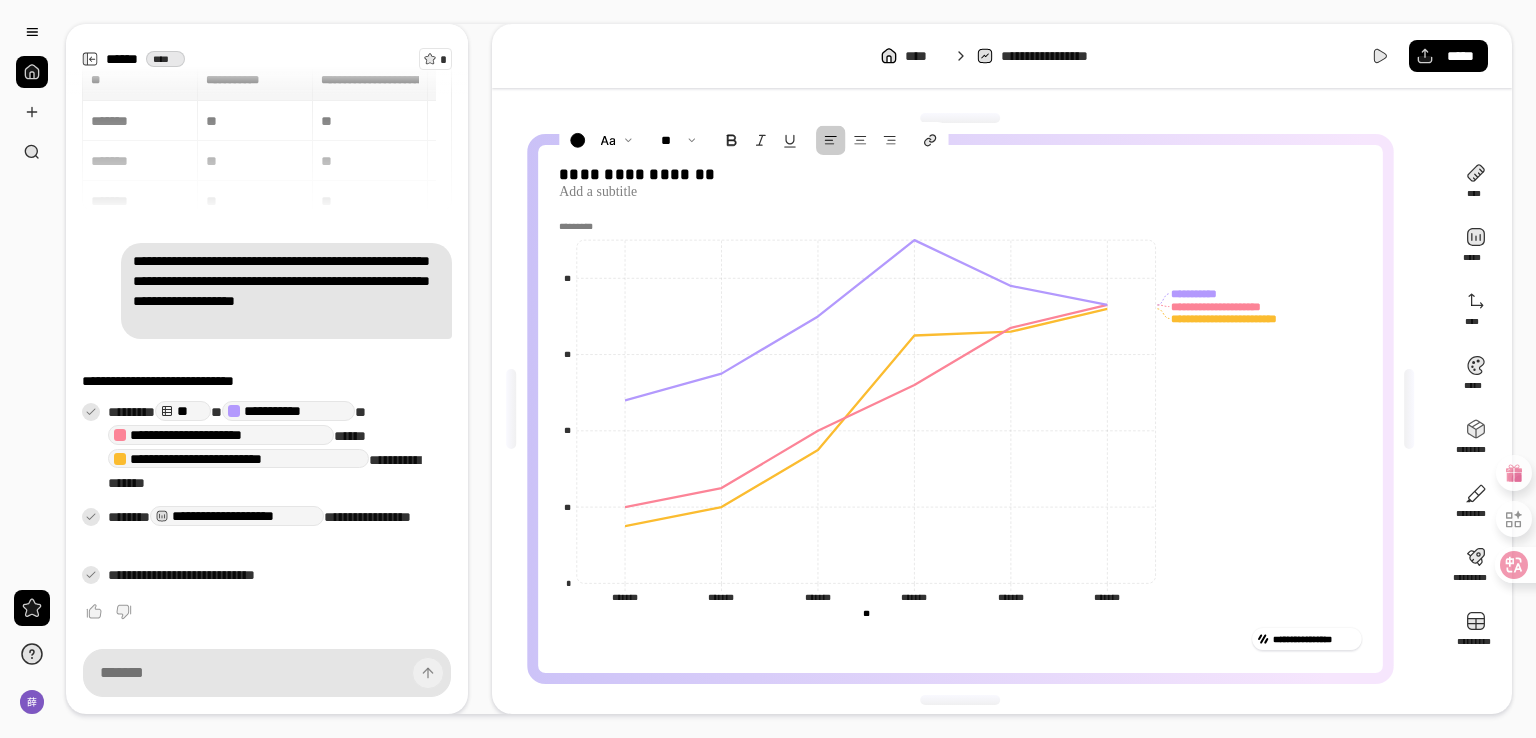 click on "******* *******" 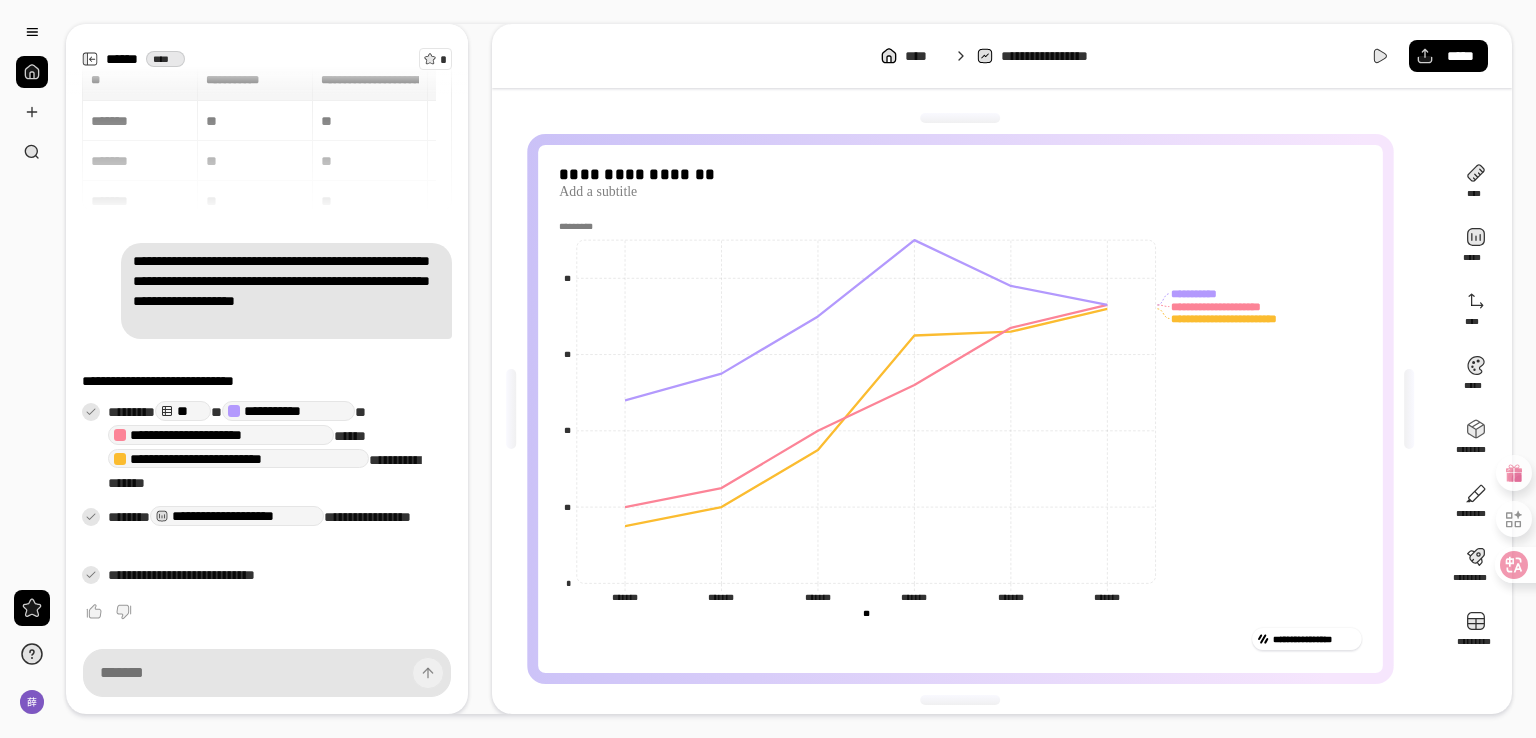 click on "******* *******" 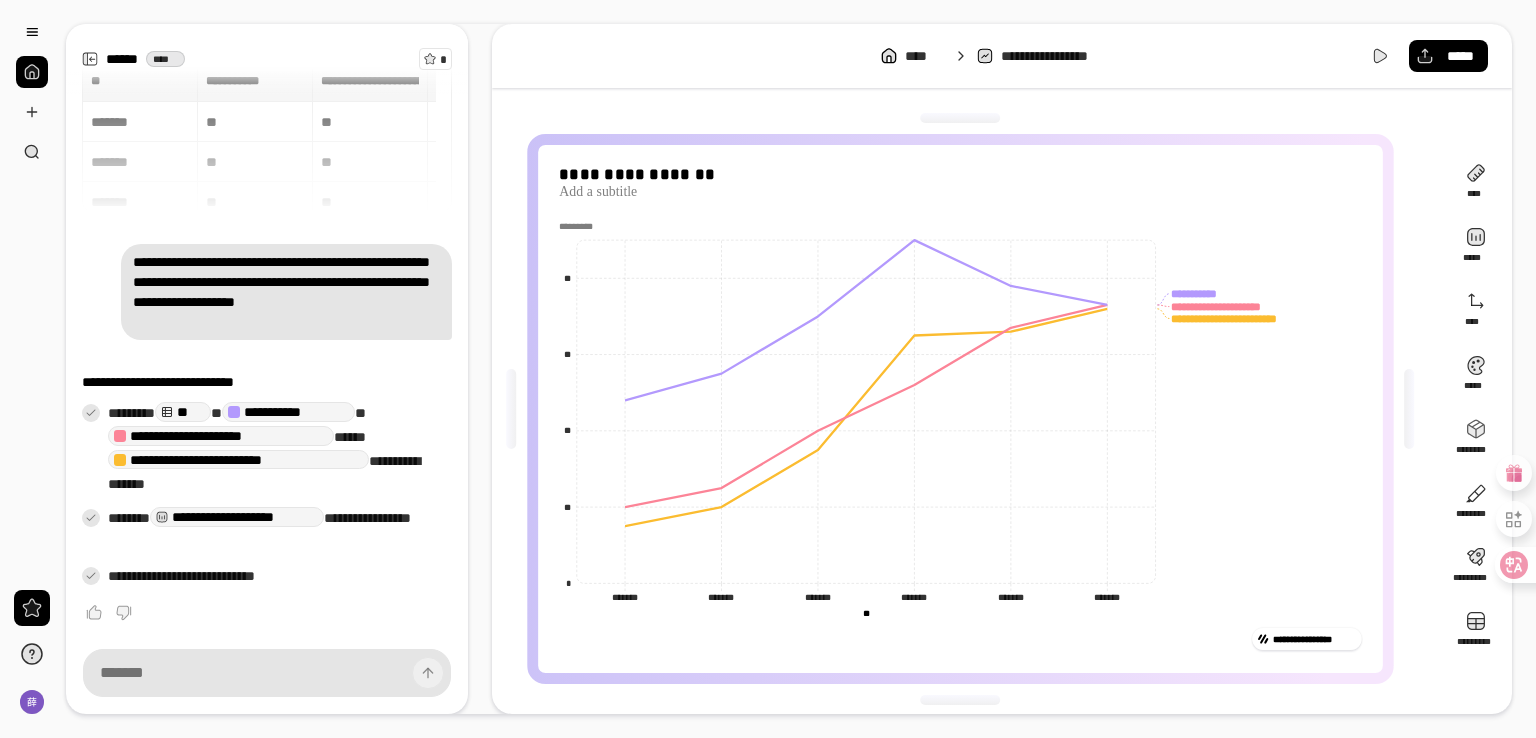 scroll, scrollTop: 21, scrollLeft: 0, axis: vertical 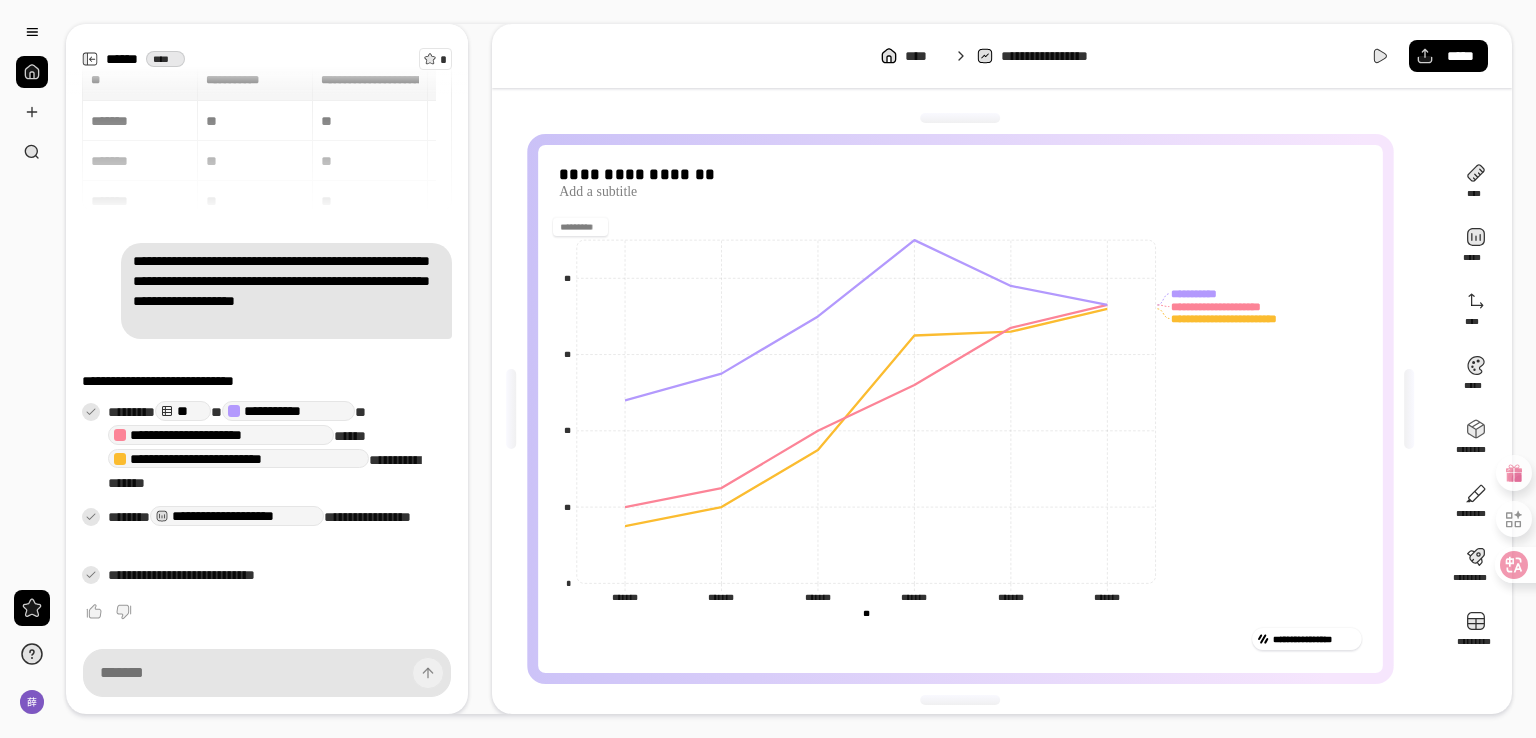 click at bounding box center (580, 227) 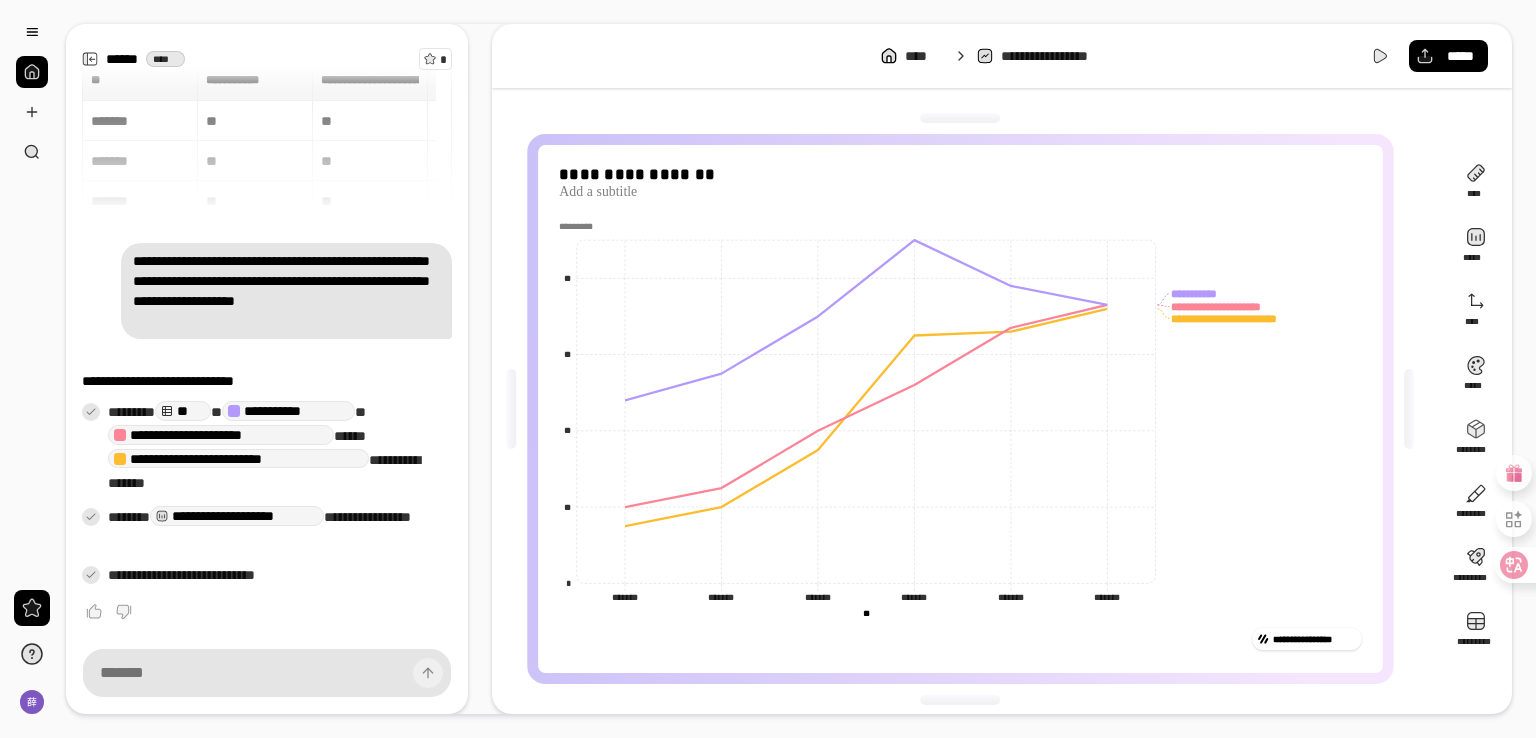 click on "*********" at bounding box center [961, 227] 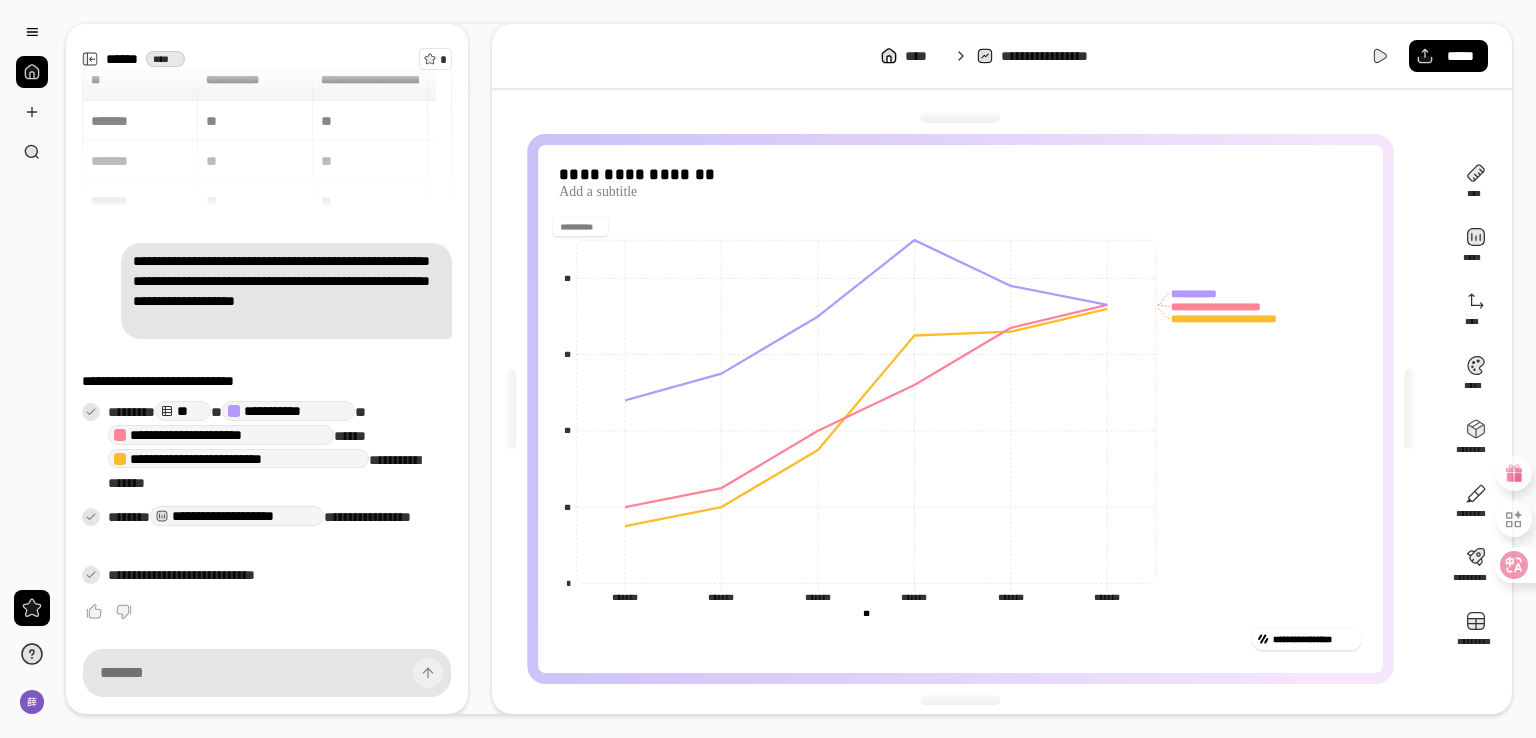click at bounding box center [580, 227] 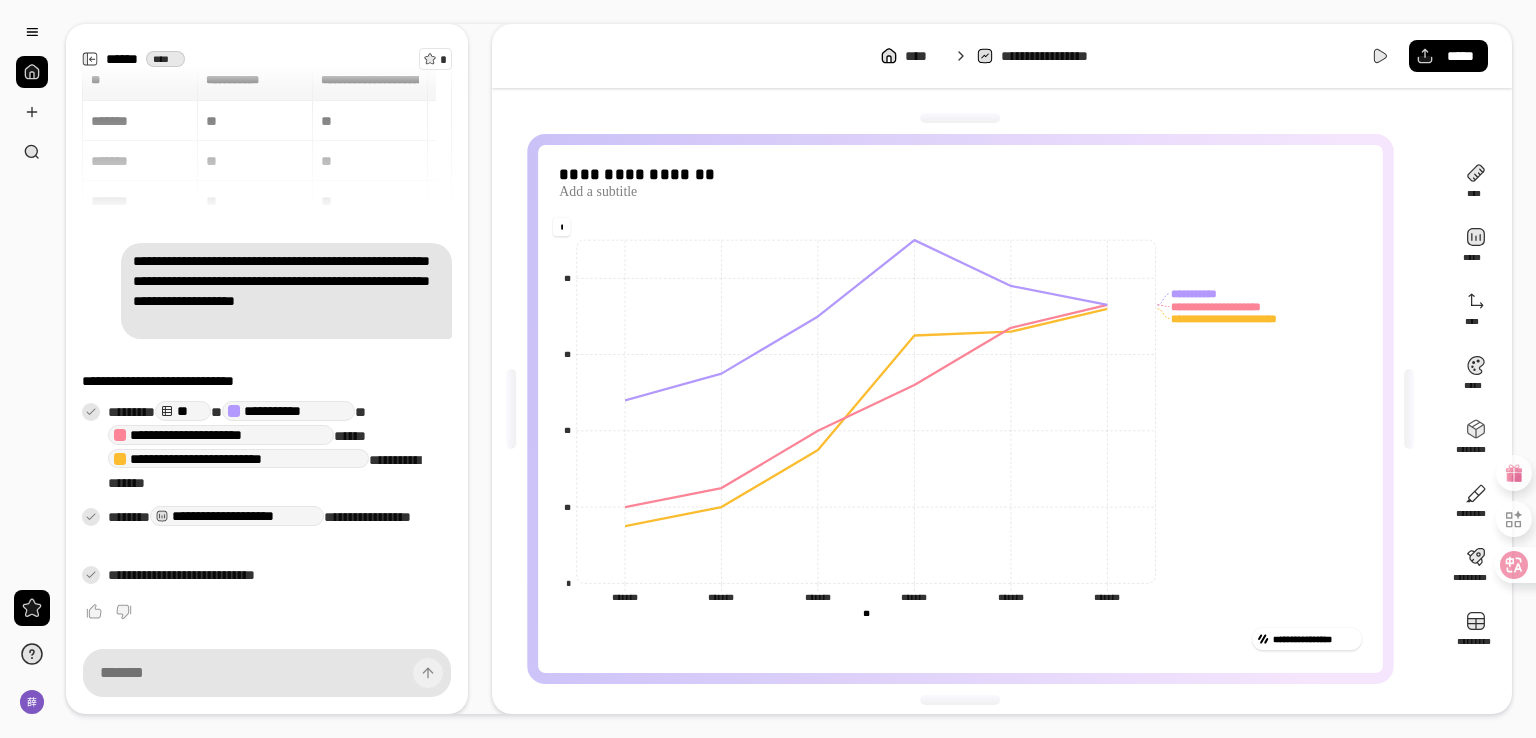 type 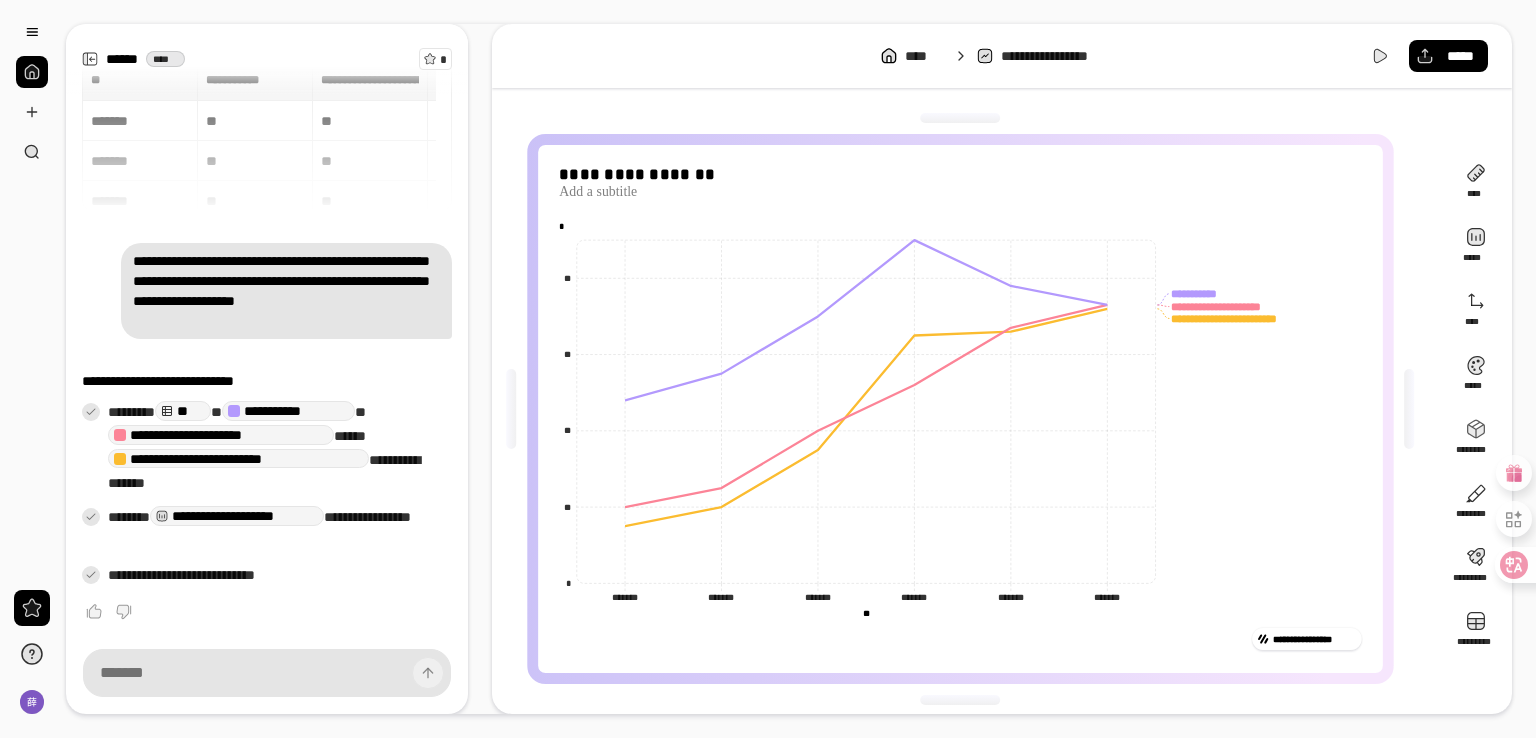 click on "**********" at bounding box center [960, 187] 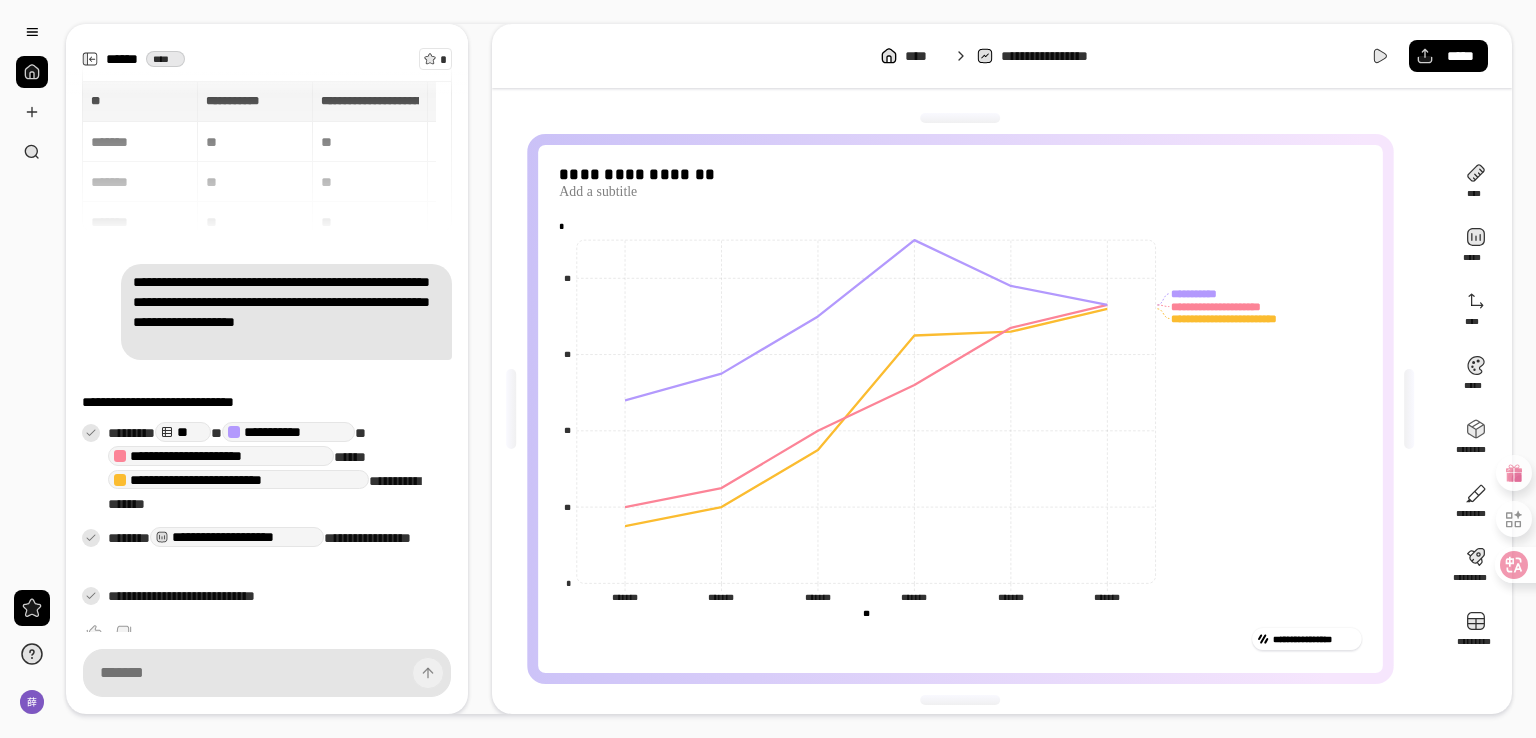 scroll, scrollTop: 0, scrollLeft: 0, axis: both 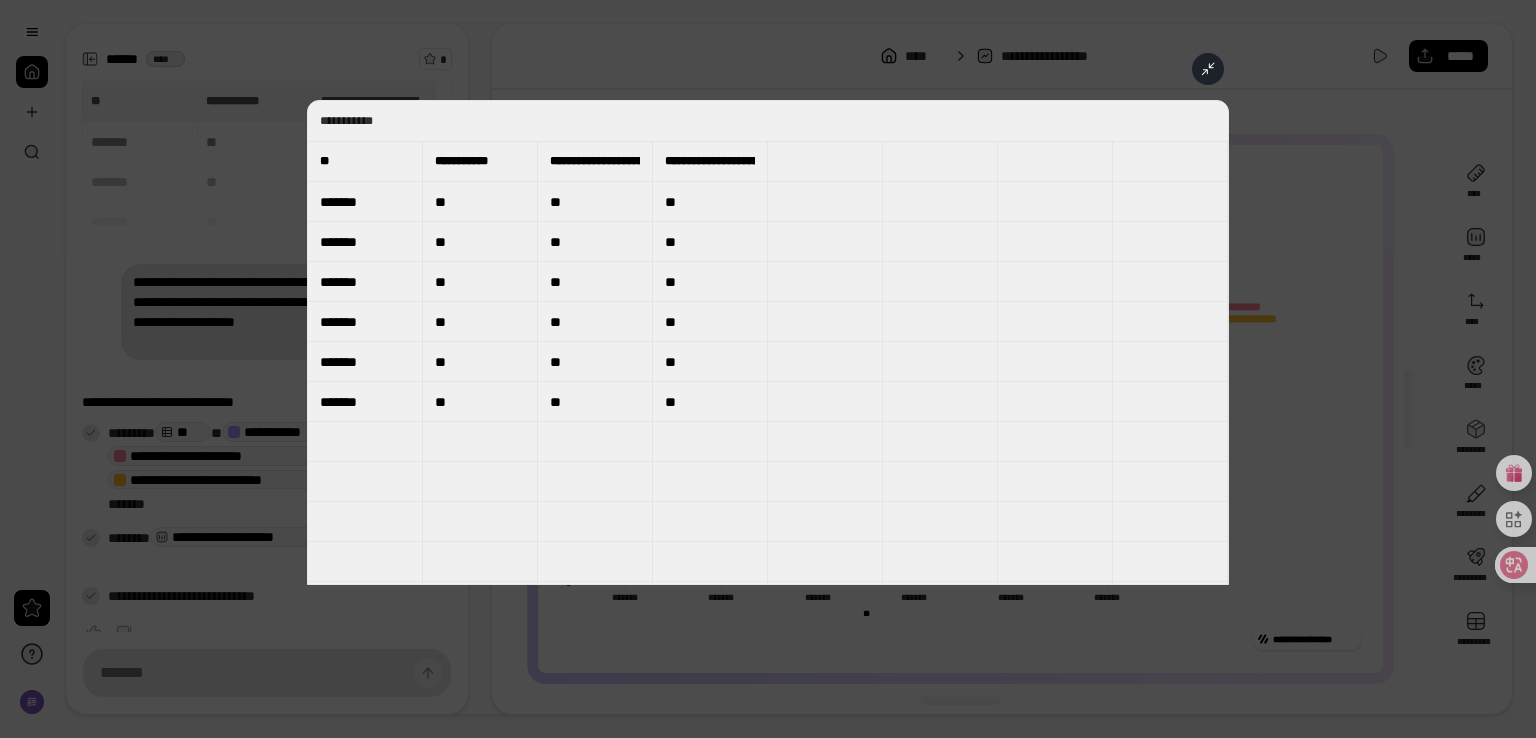 click on "*******" at bounding box center (365, 202) 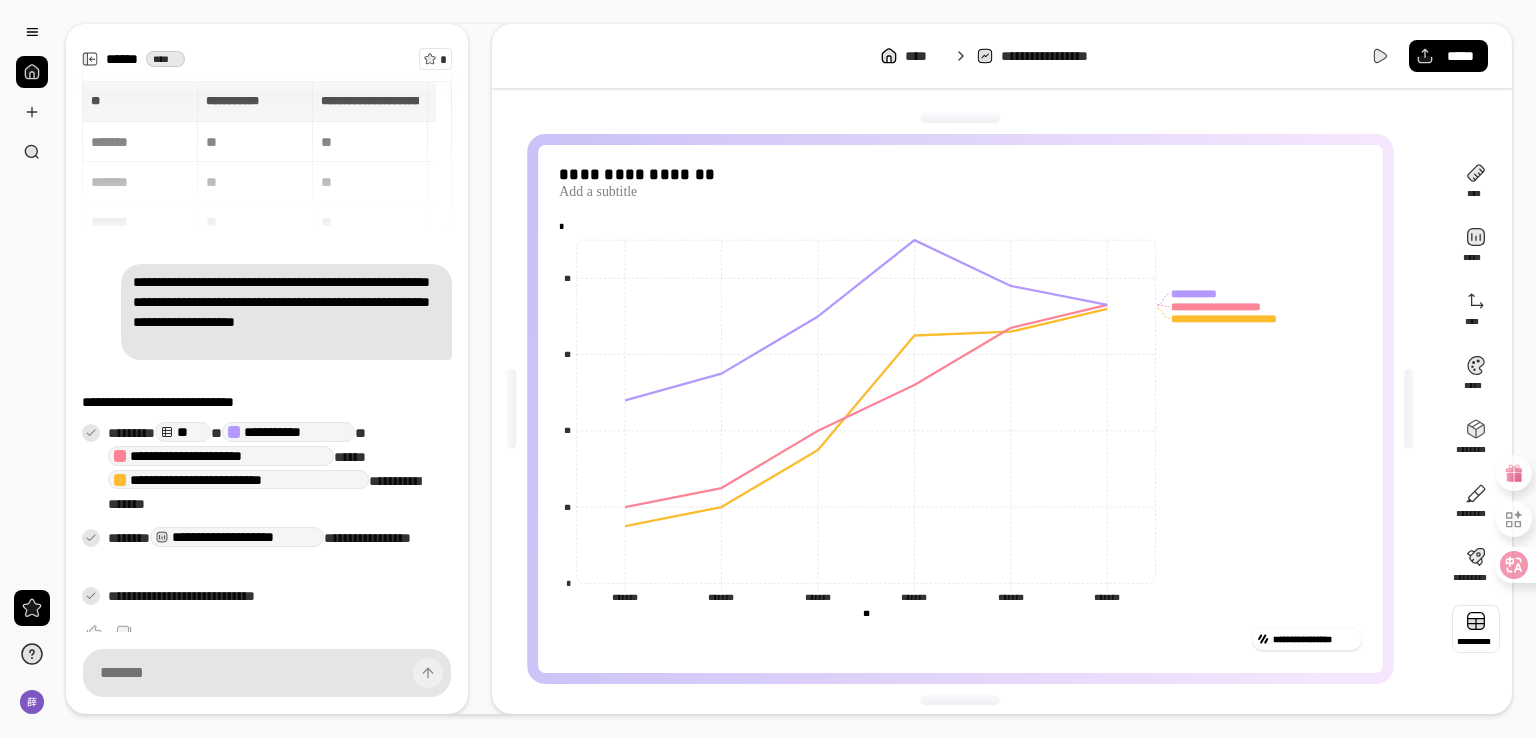 click at bounding box center [1476, 629] 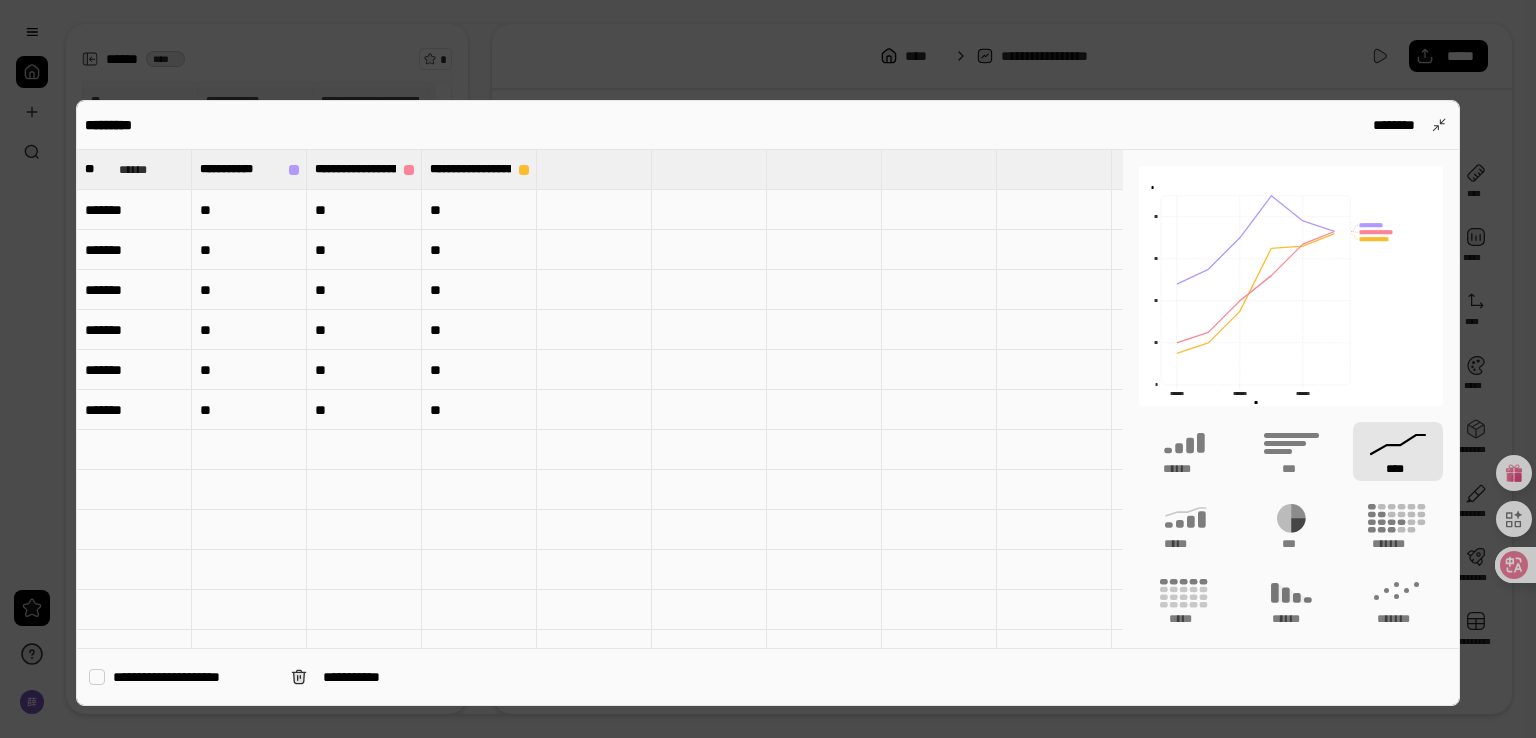 click on "*******" at bounding box center (134, 210) 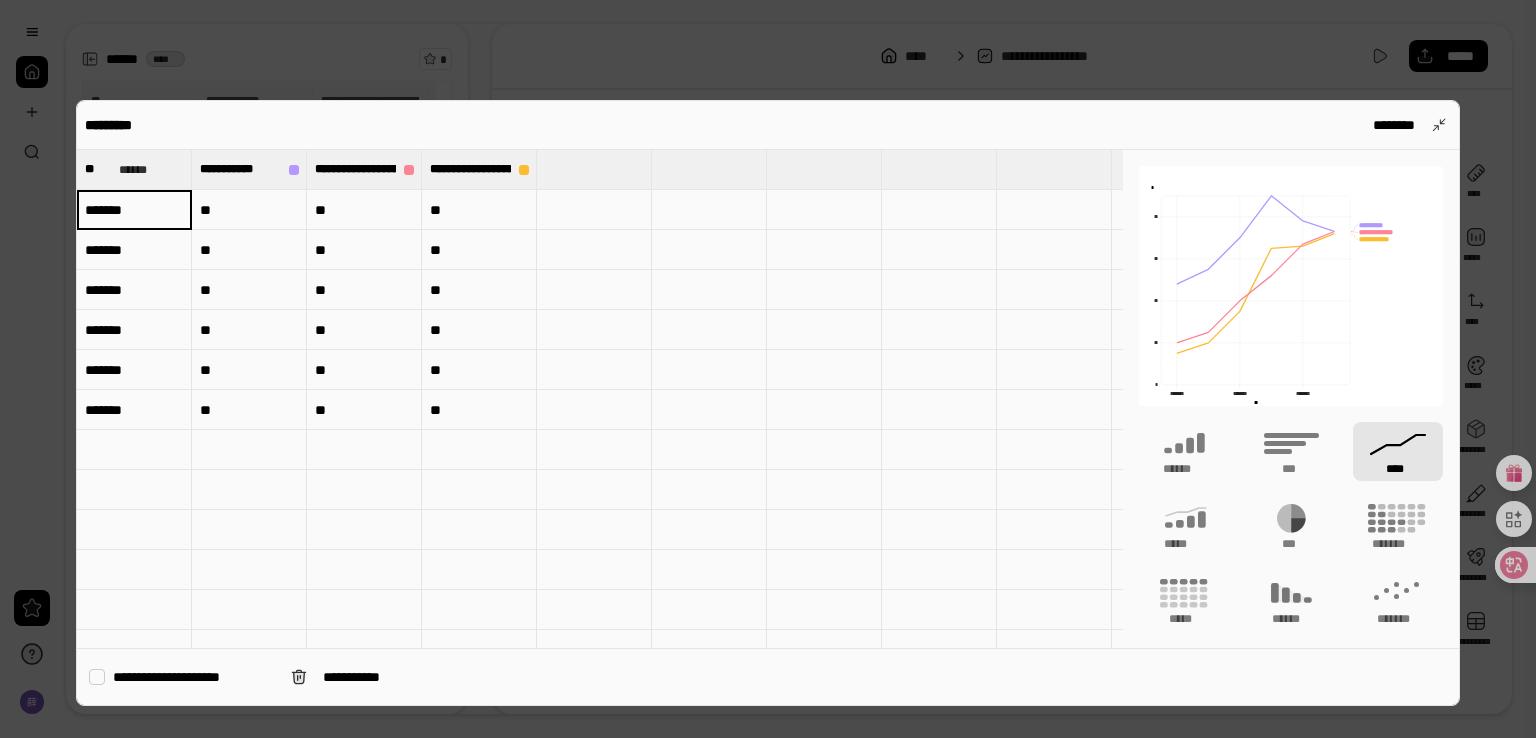 click on "*******" at bounding box center (134, 210) 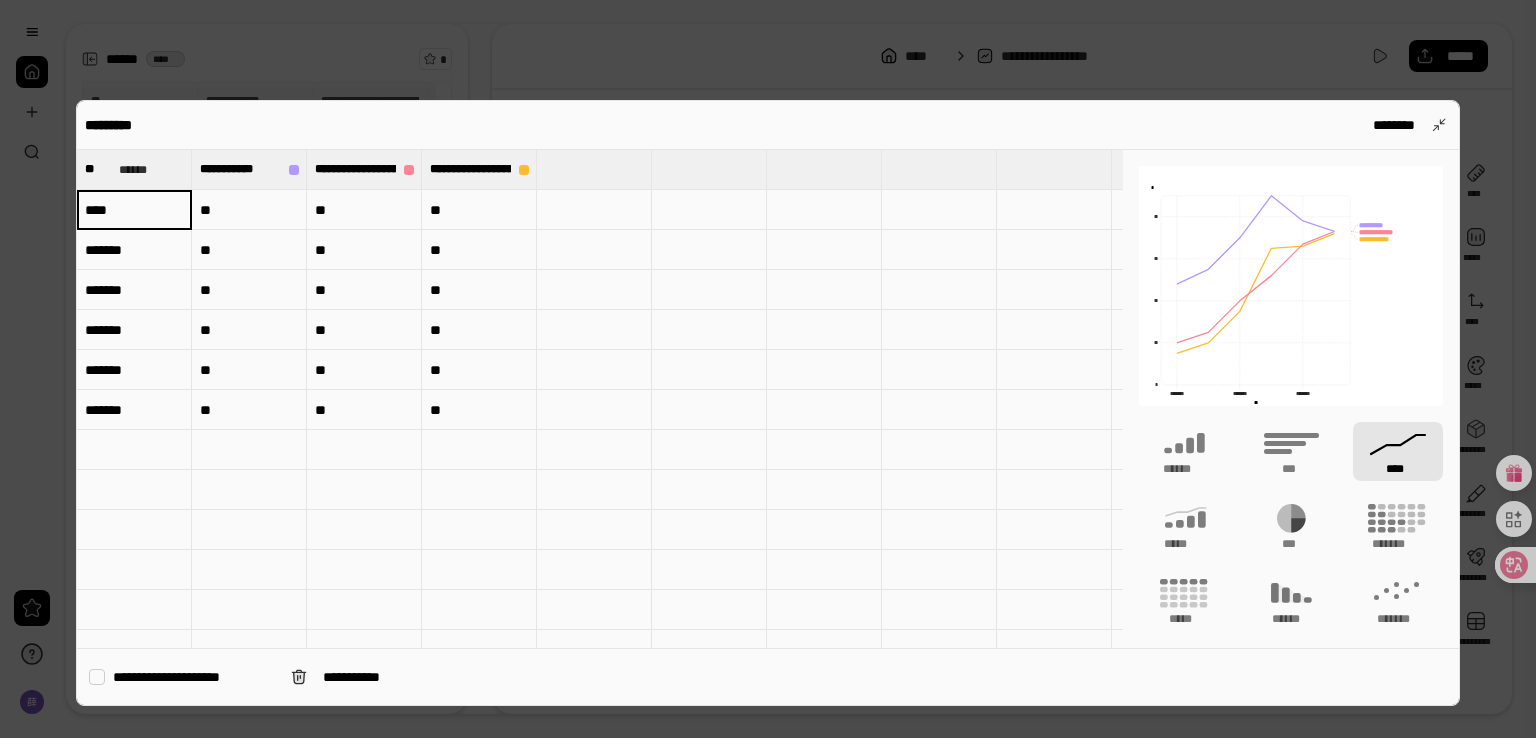 type on "****" 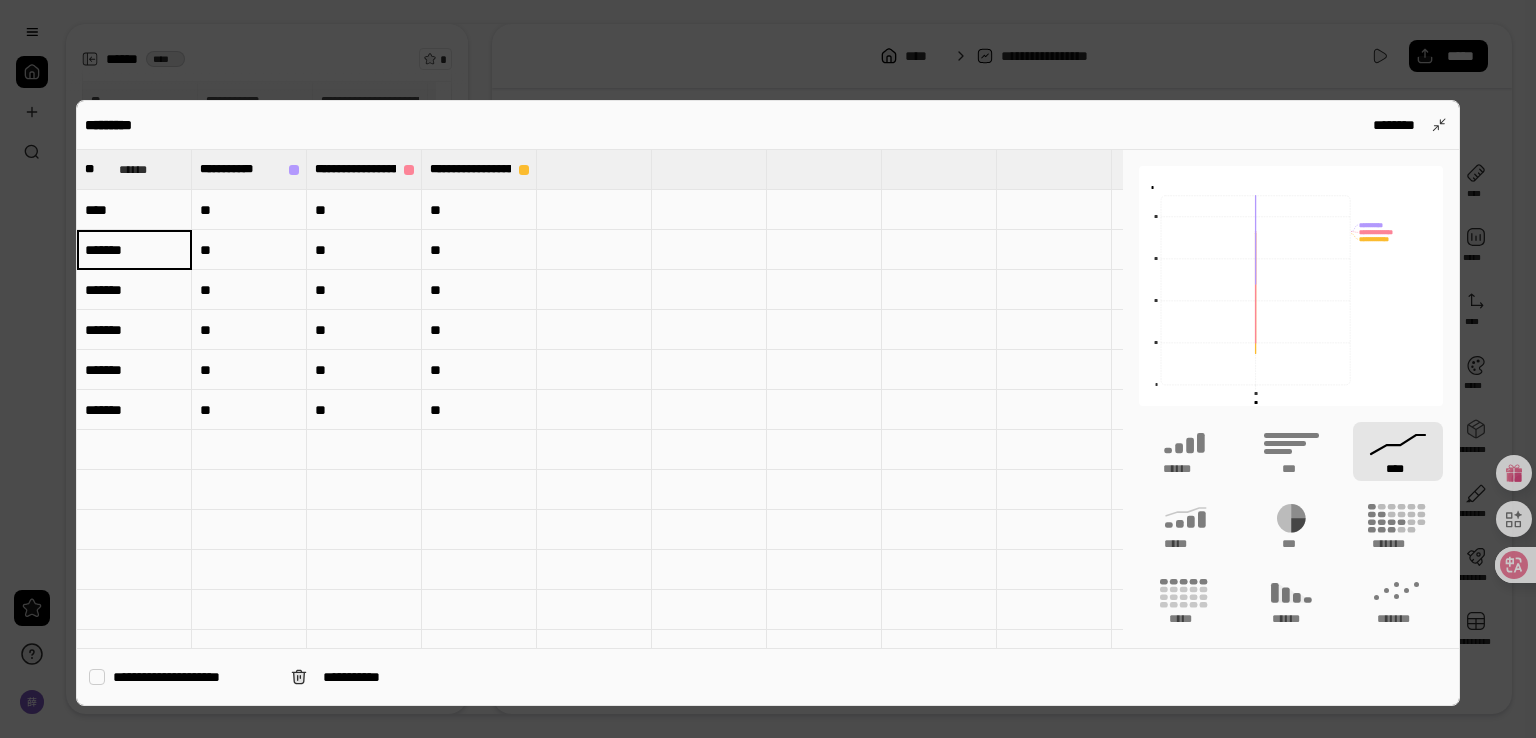 click on "*******" at bounding box center [134, 250] 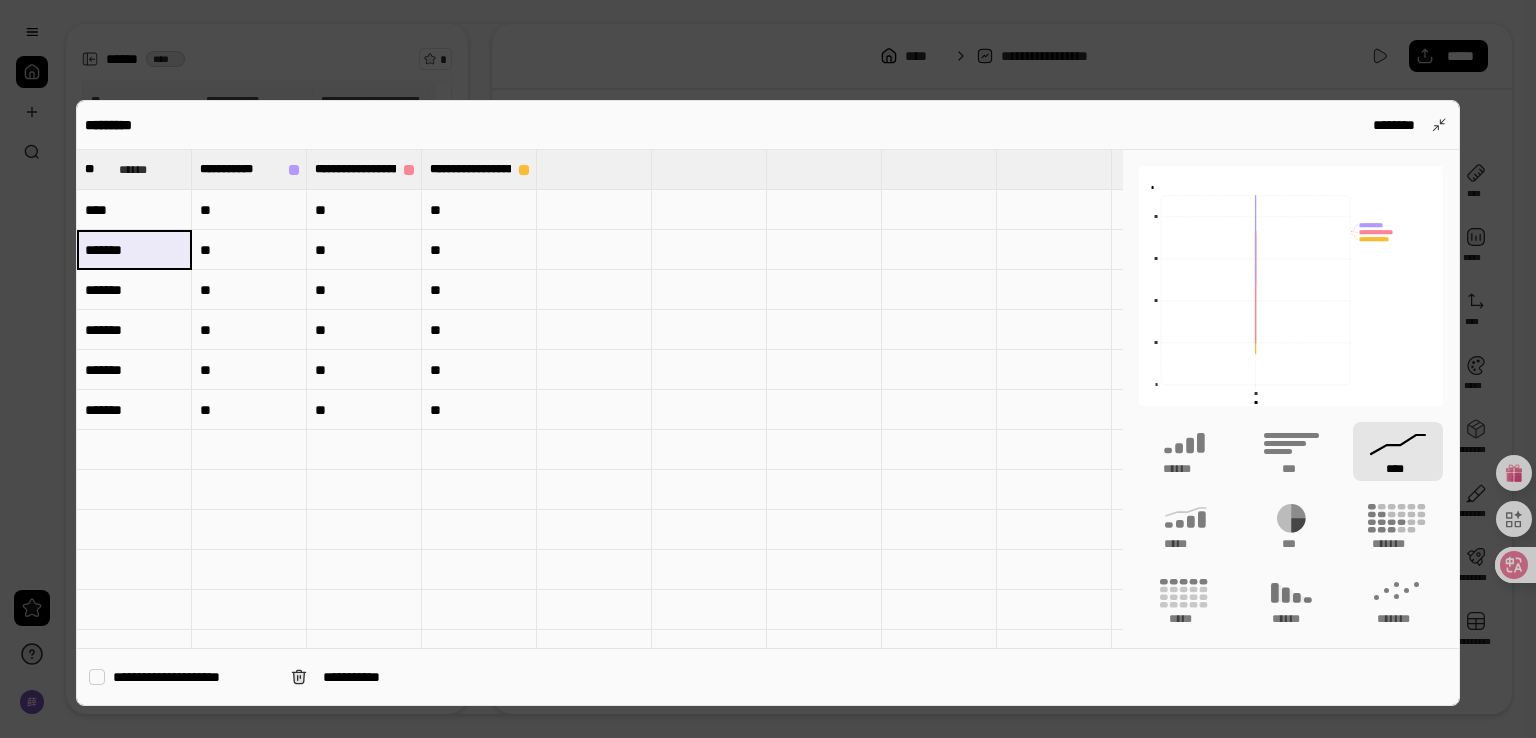 drag, startPoint x: 120, startPoint y: 251, endPoint x: 179, endPoint y: 251, distance: 59 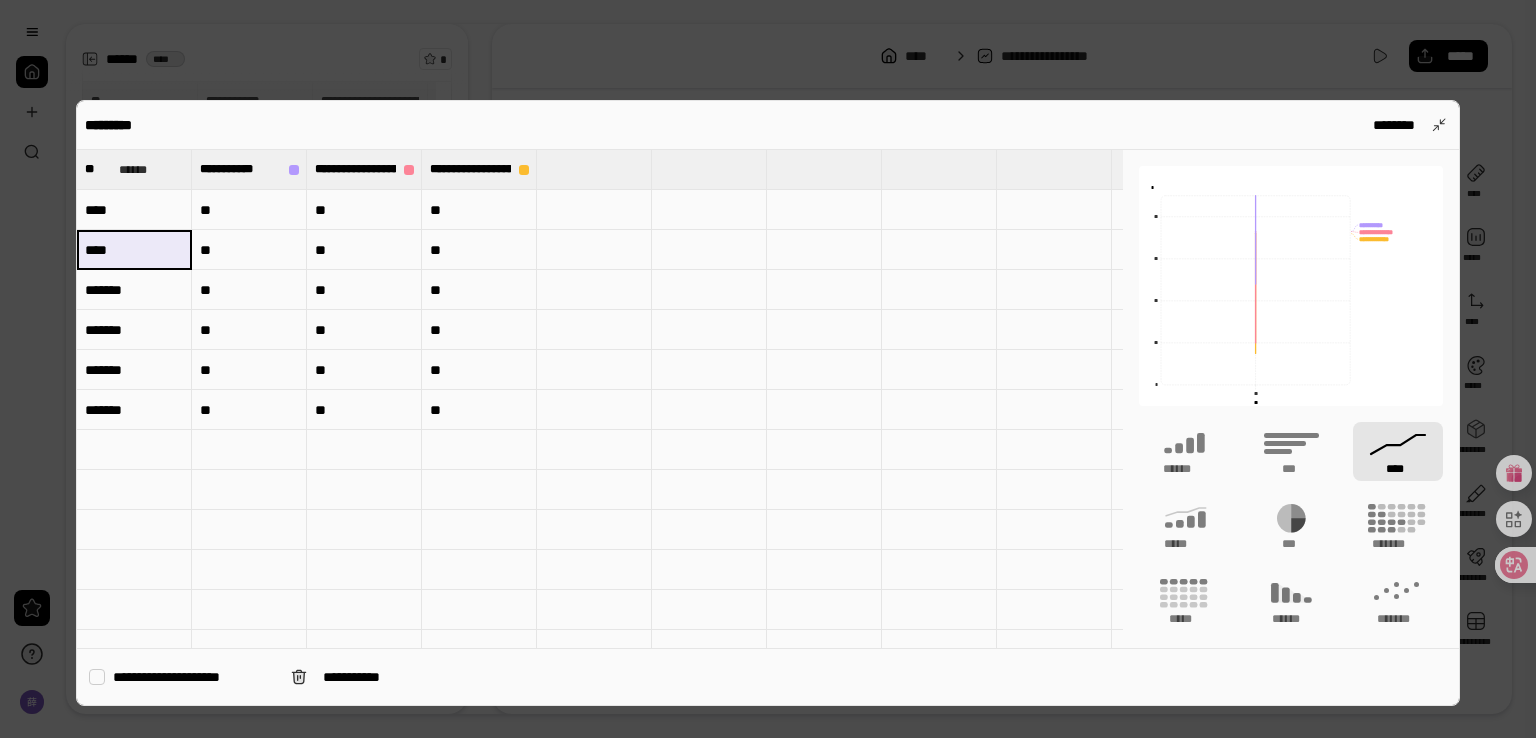 type on "****" 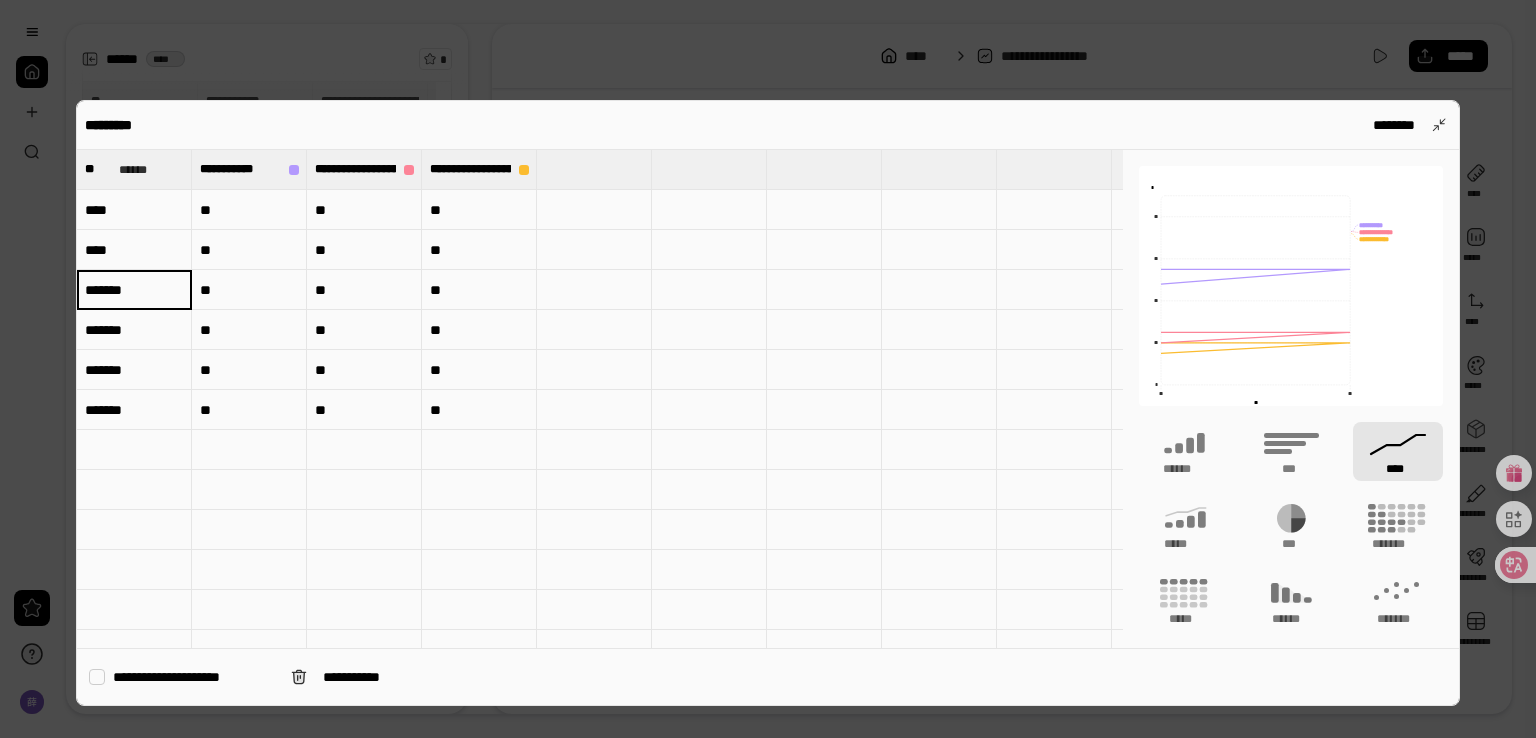 click on "*******" at bounding box center (134, 290) 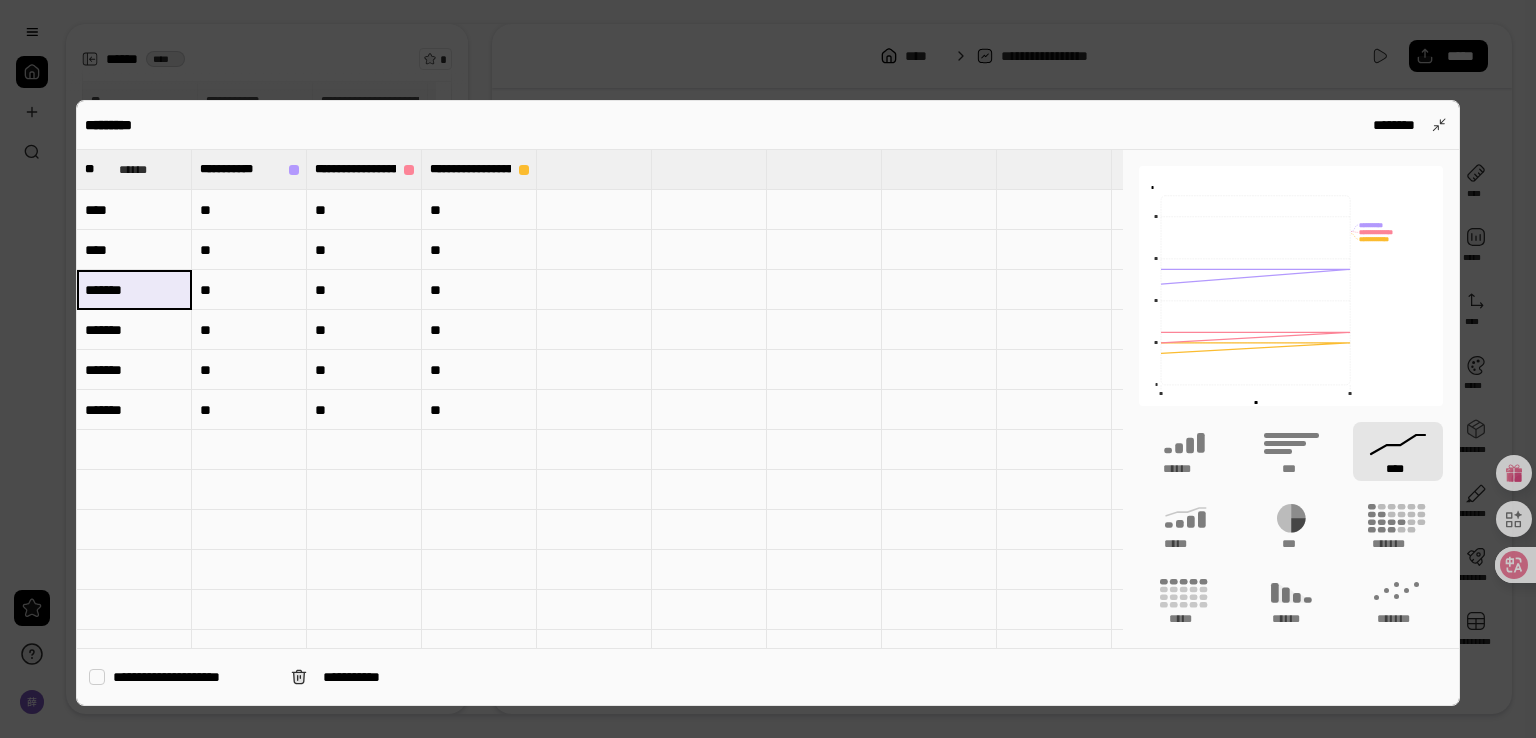 drag, startPoint x: 124, startPoint y: 289, endPoint x: 192, endPoint y: 290, distance: 68.007355 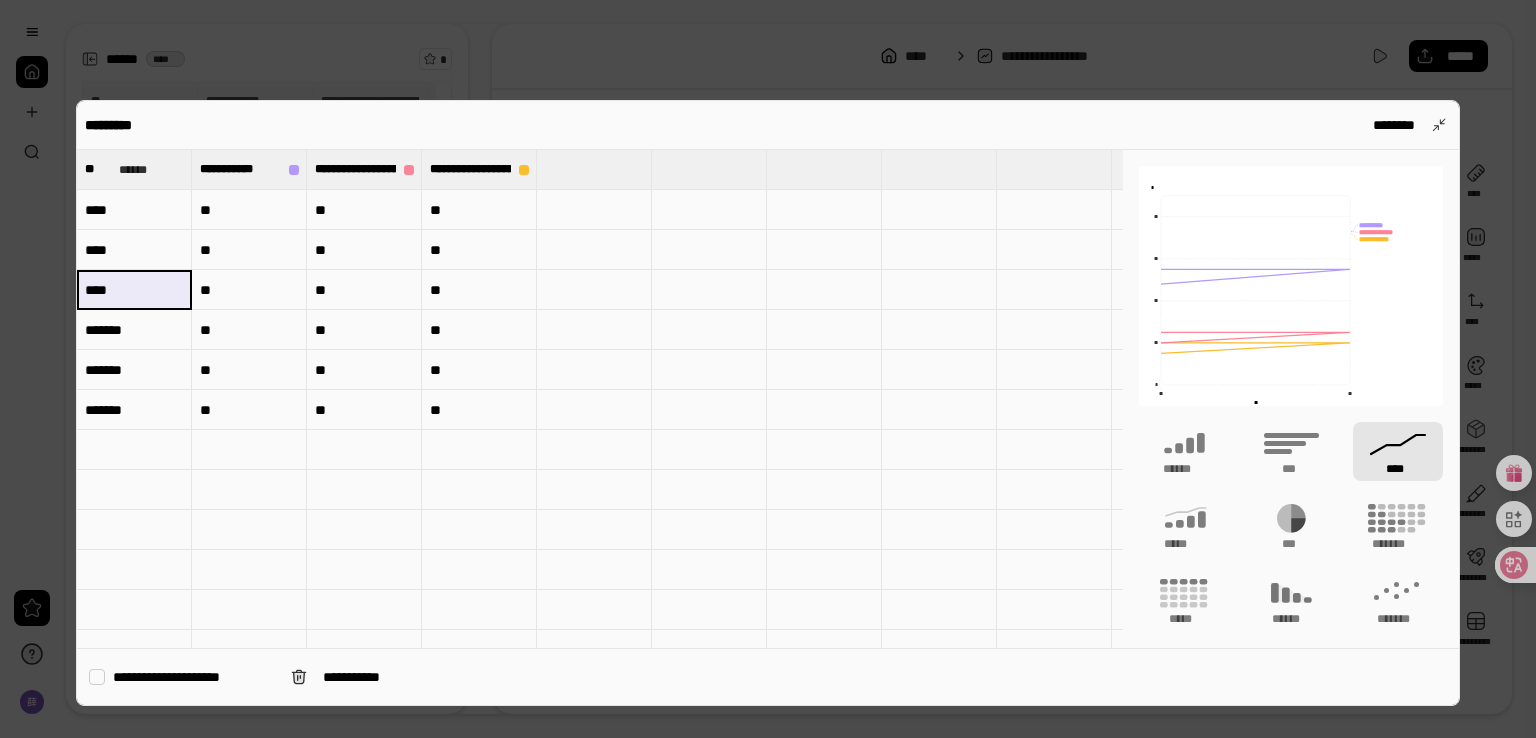 type on "****" 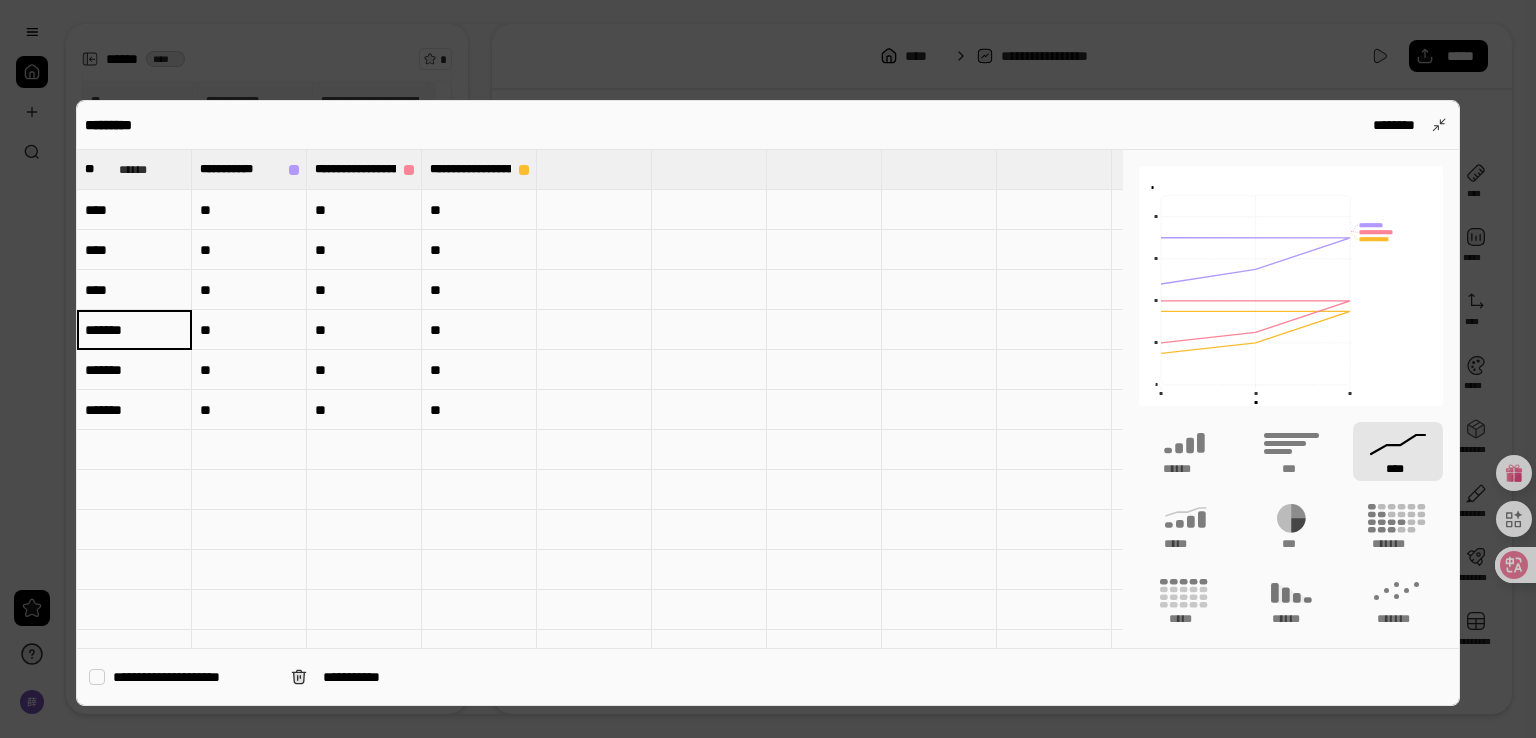 click on "*******" at bounding box center (134, 330) 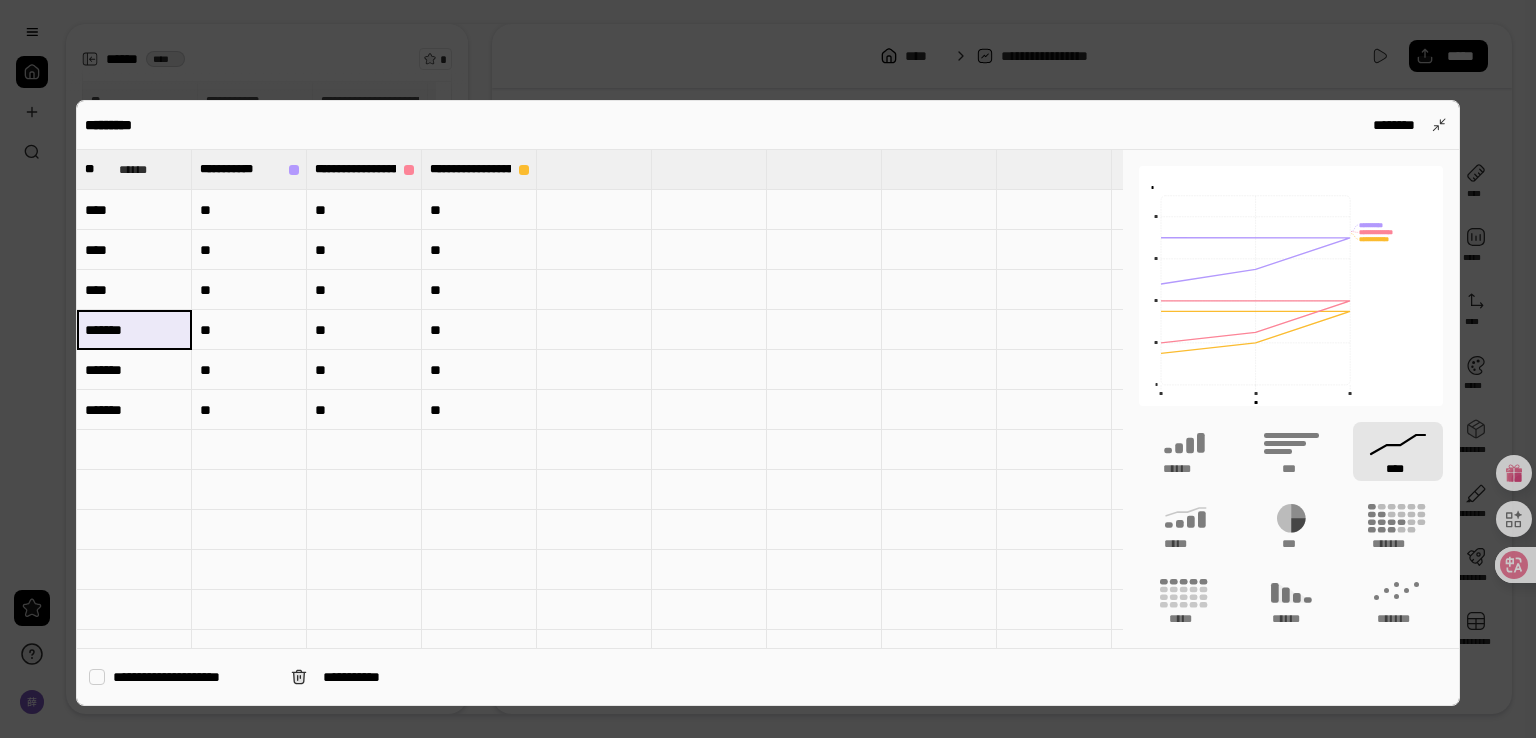 click on "*******" at bounding box center (134, 329) 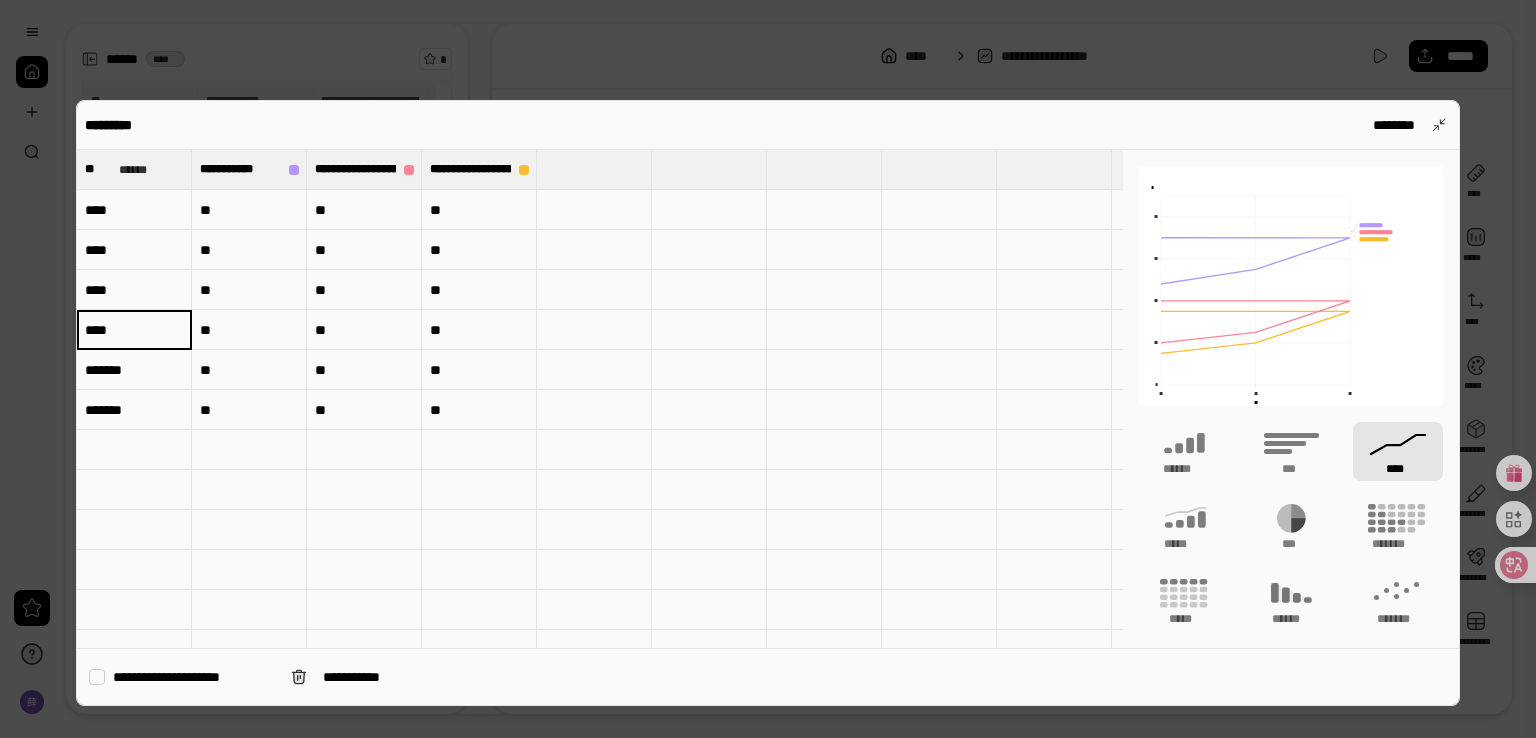 type on "****" 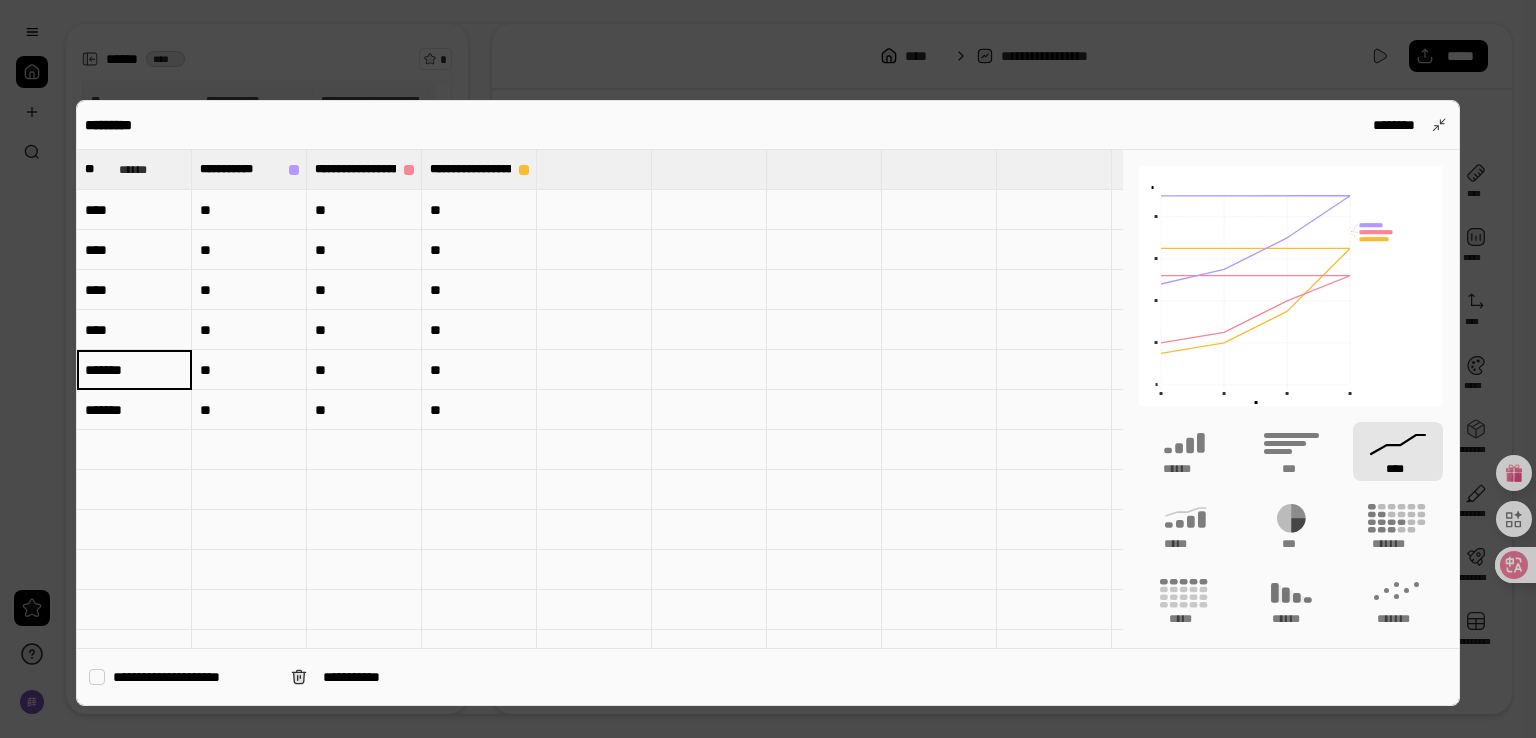 click on "*******" at bounding box center [134, 370] 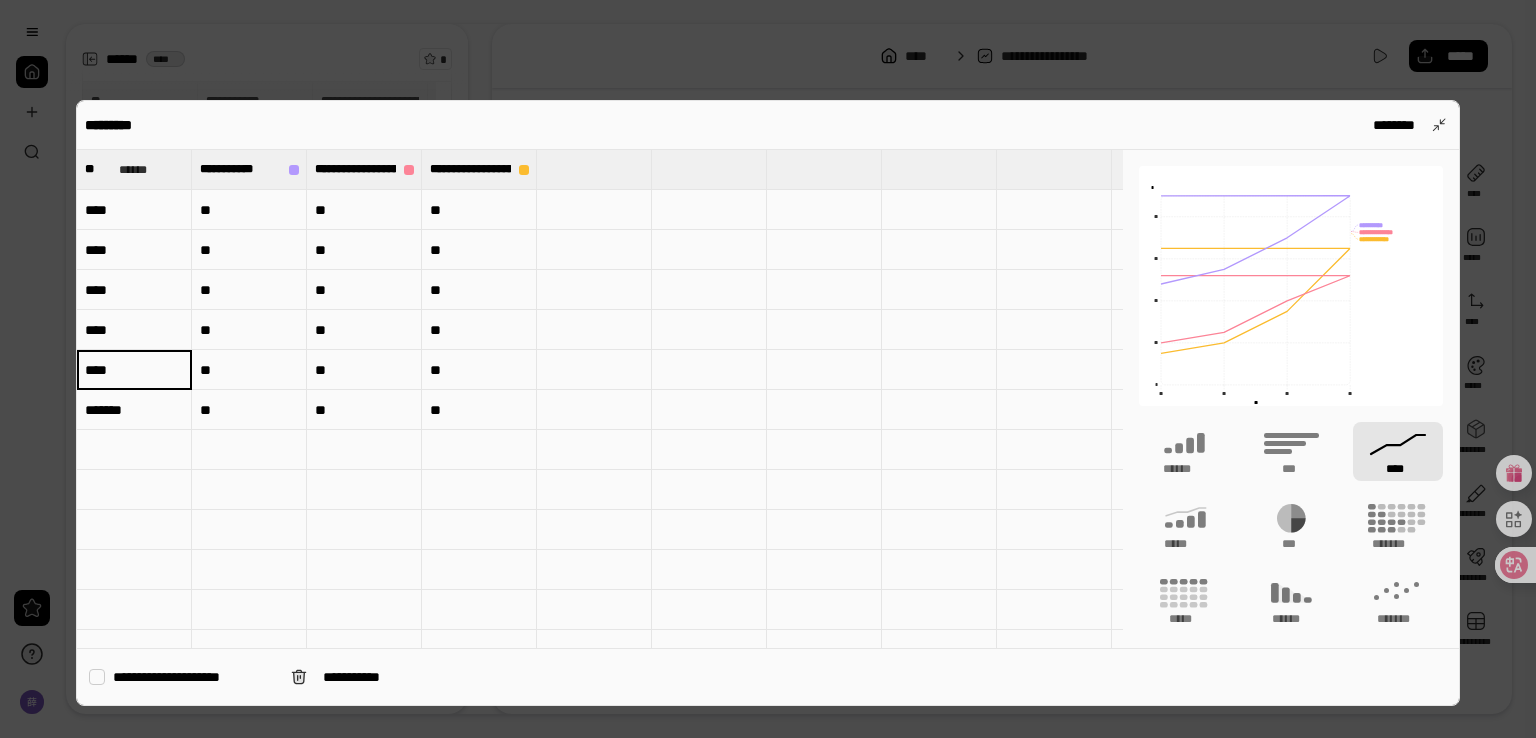 type on "****" 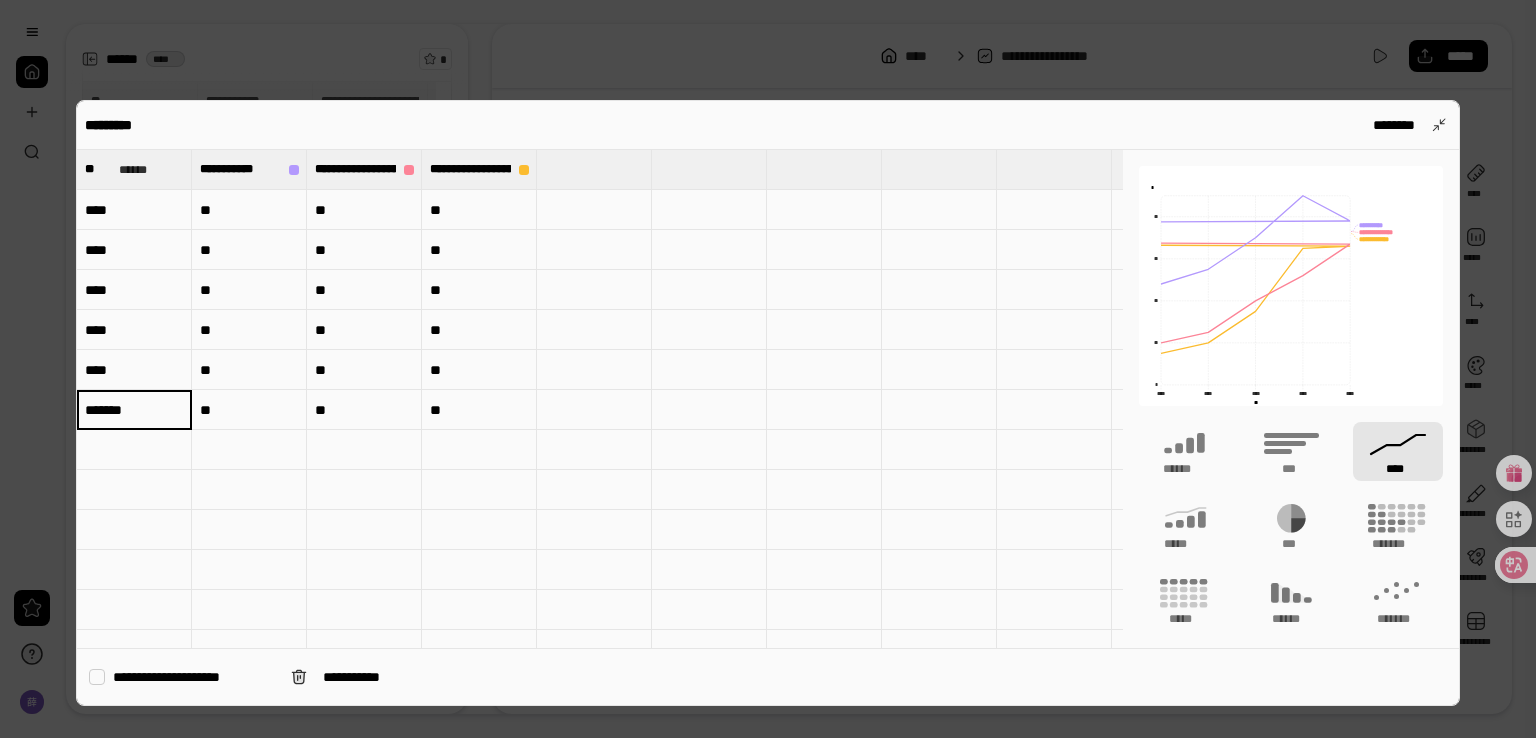 click on "*******" at bounding box center (134, 410) 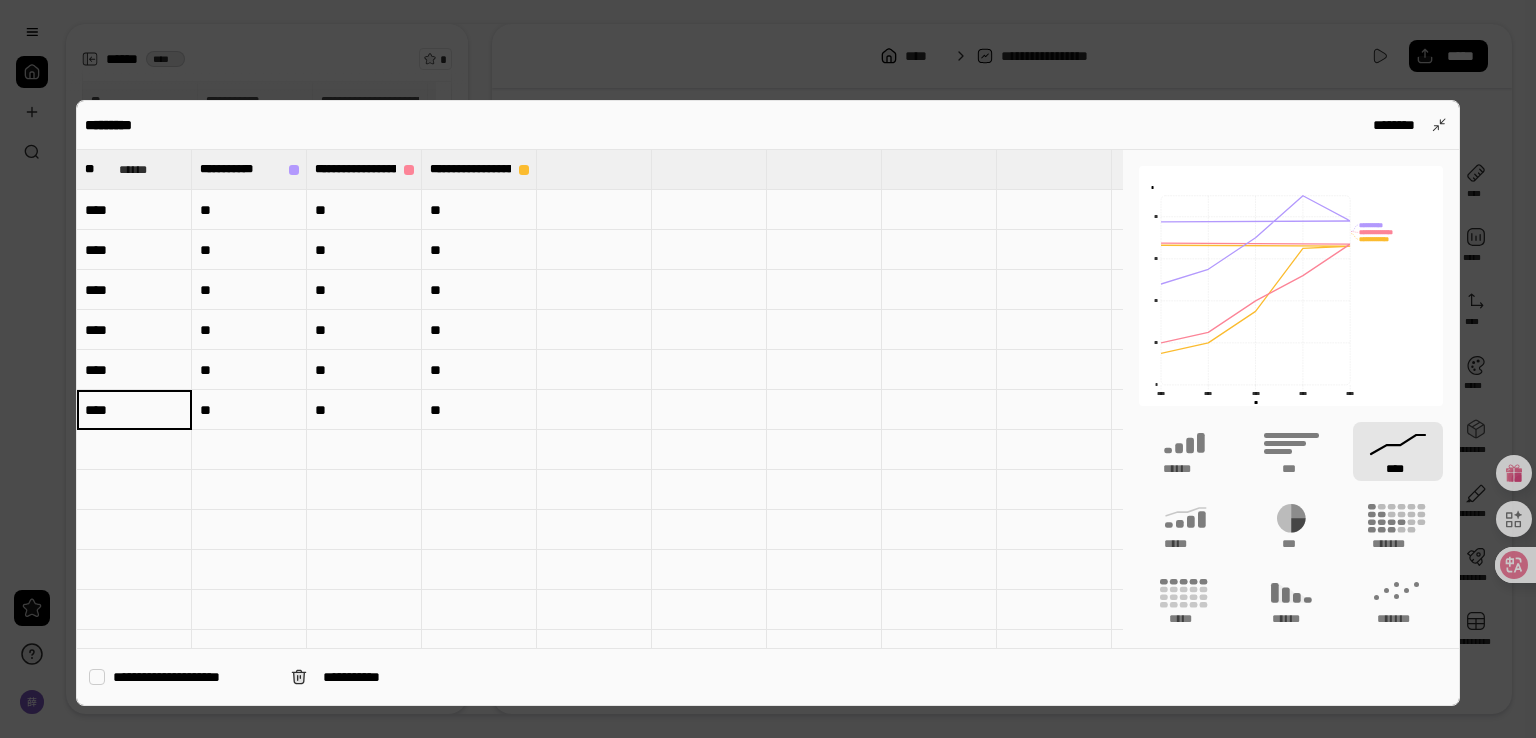 type on "****" 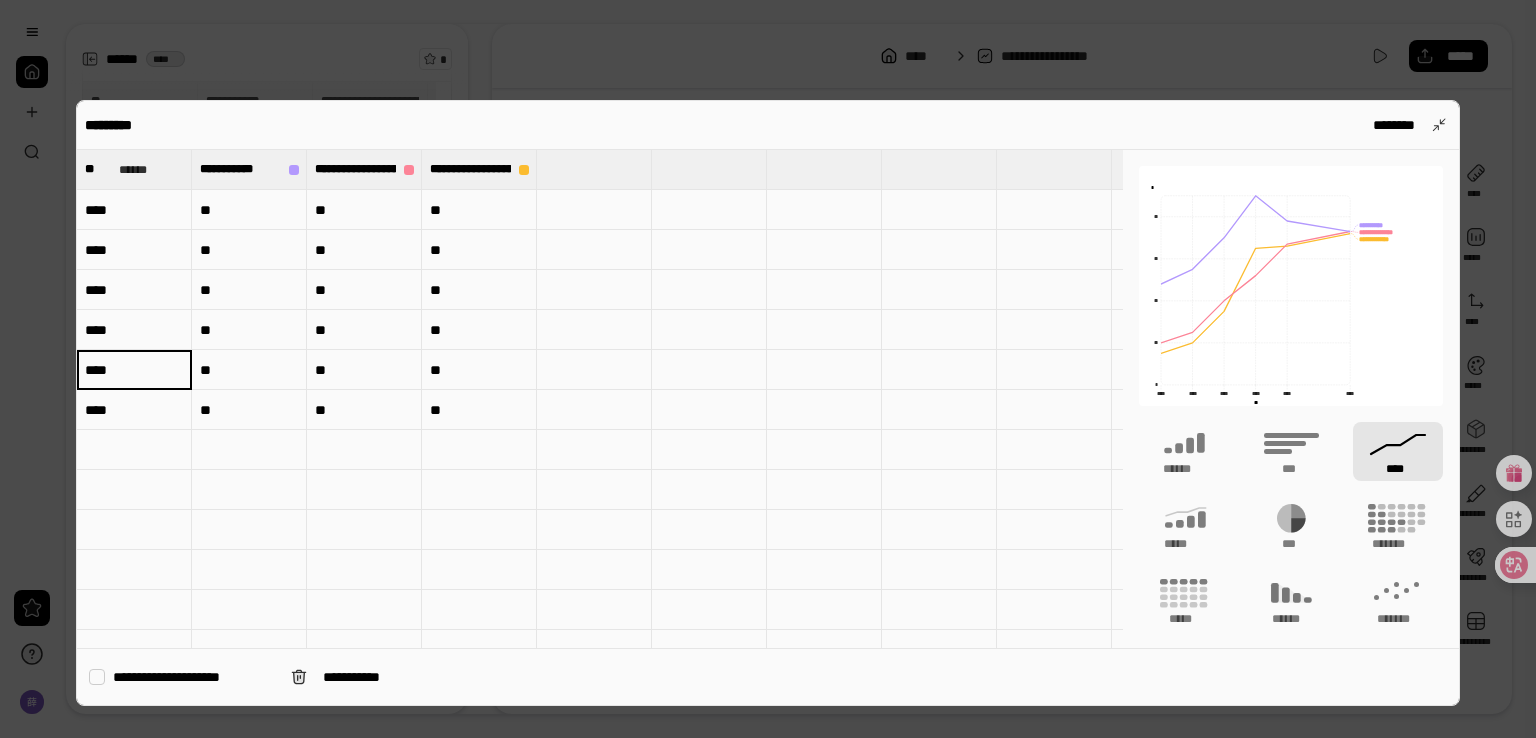 click on "****" at bounding box center [134, 370] 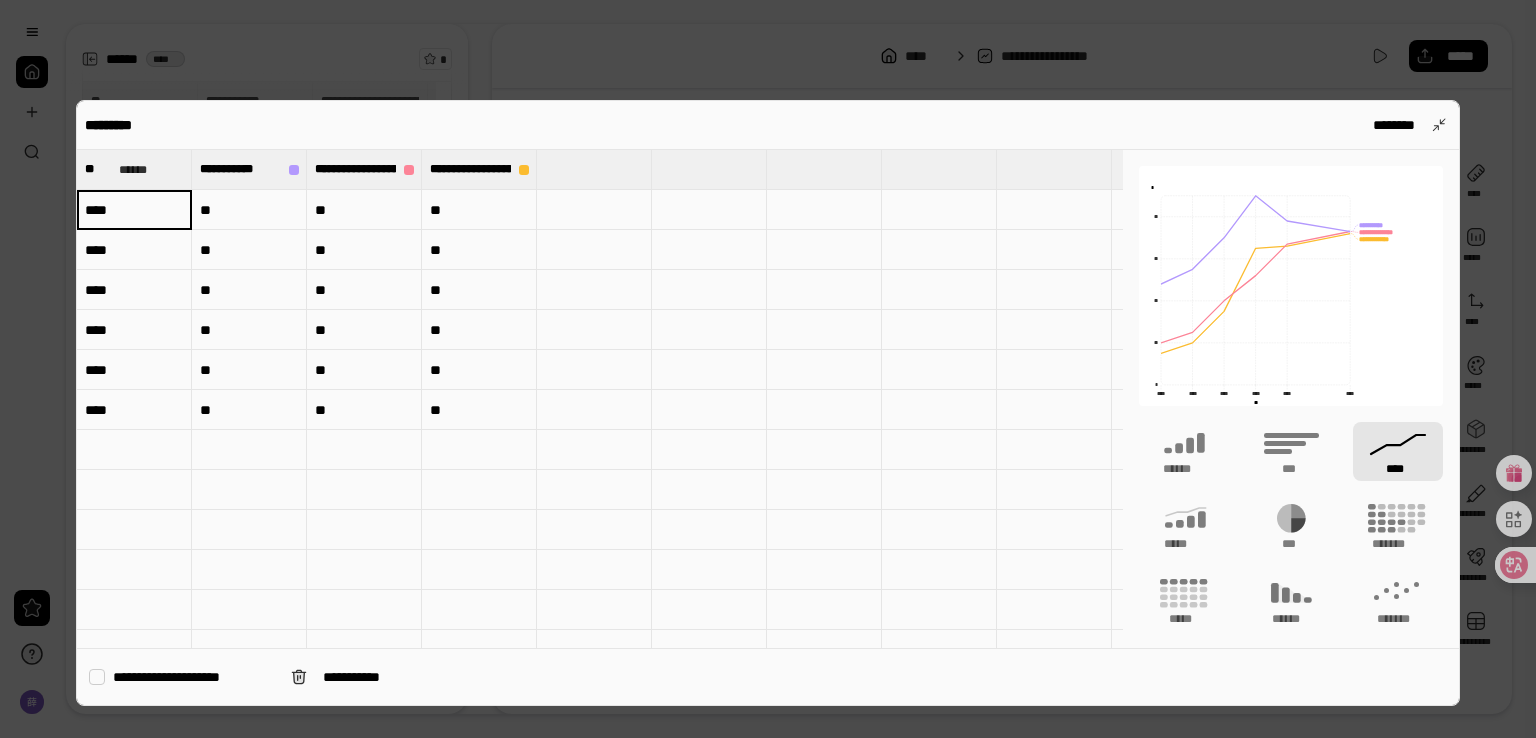 click on "****" at bounding box center [134, 210] 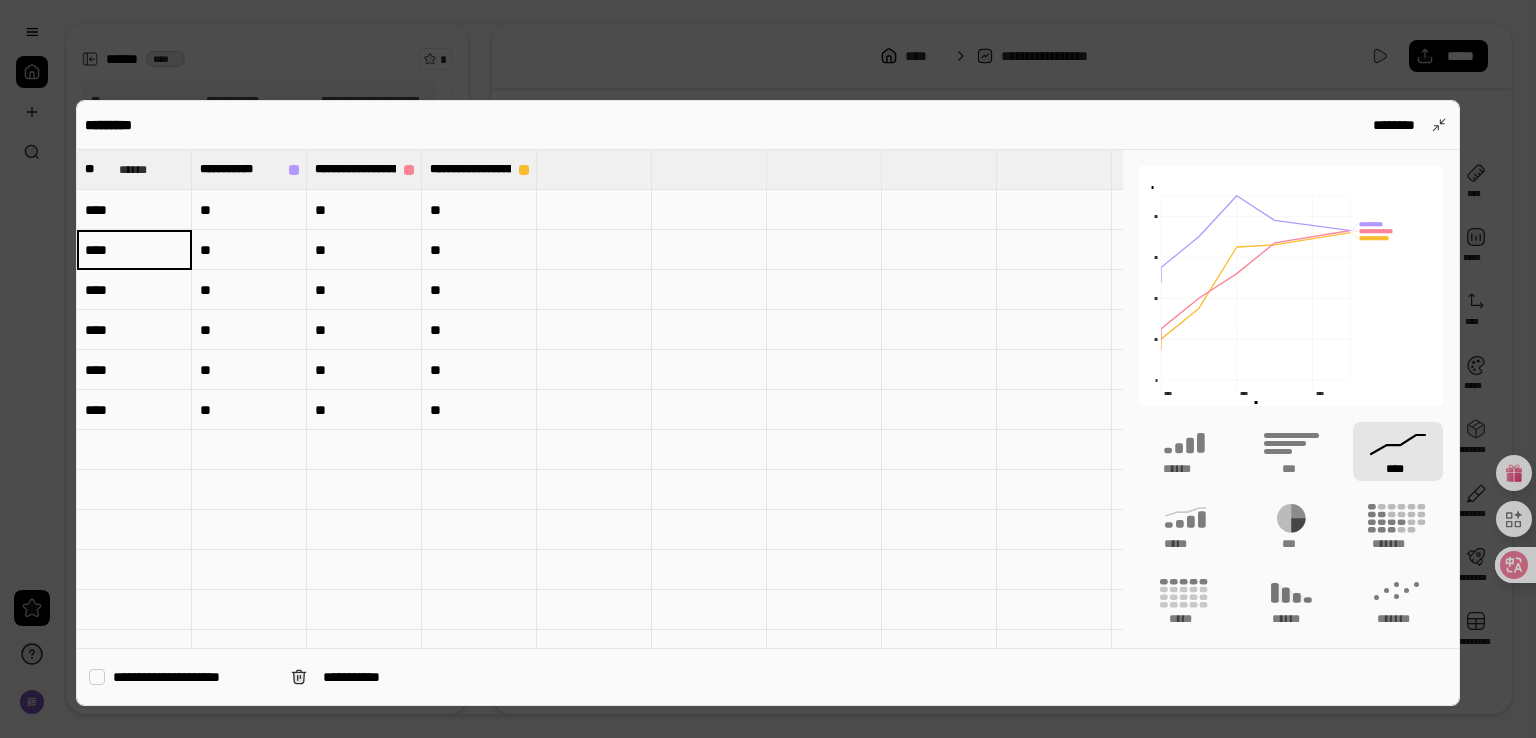 click on "****" at bounding box center [134, 250] 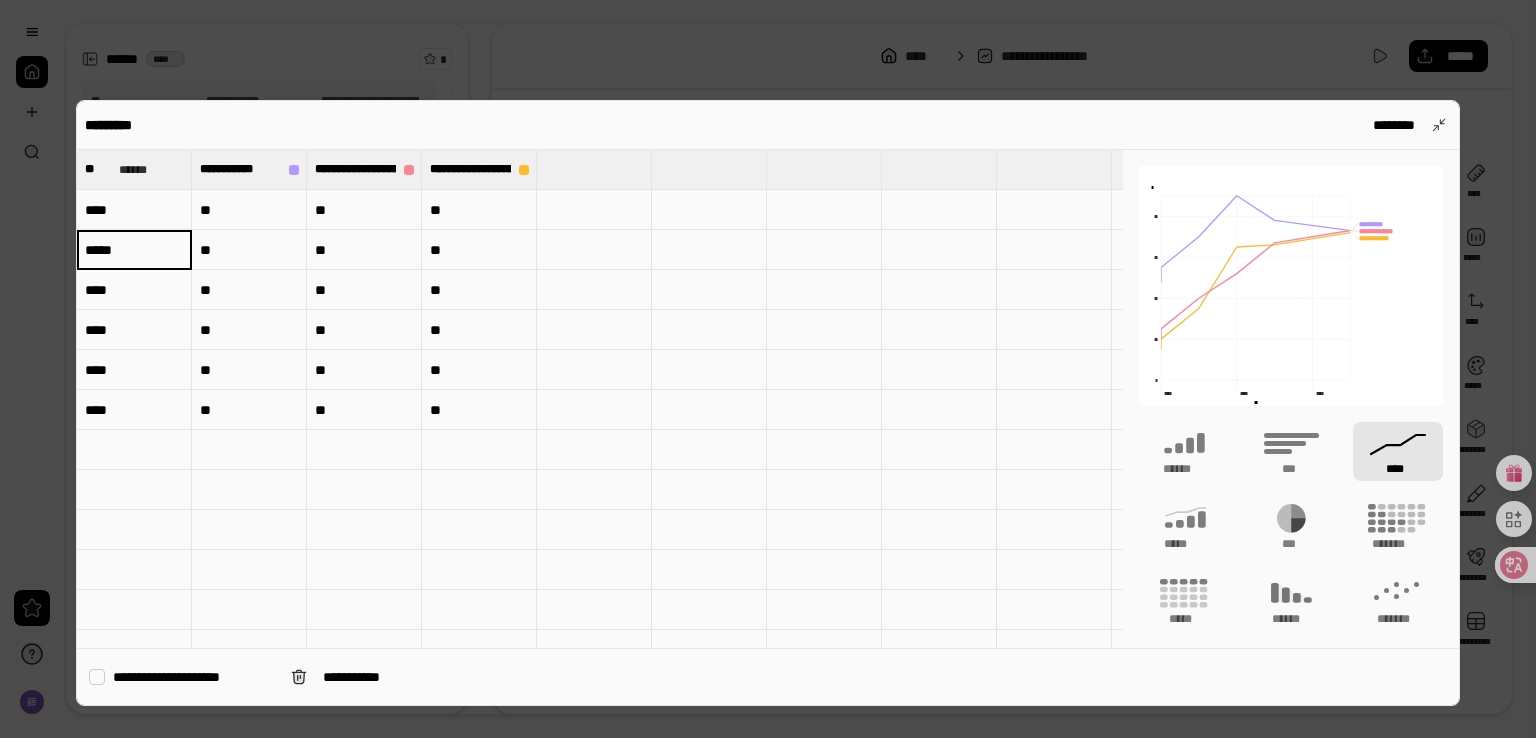 click on "*****" at bounding box center (134, 249) 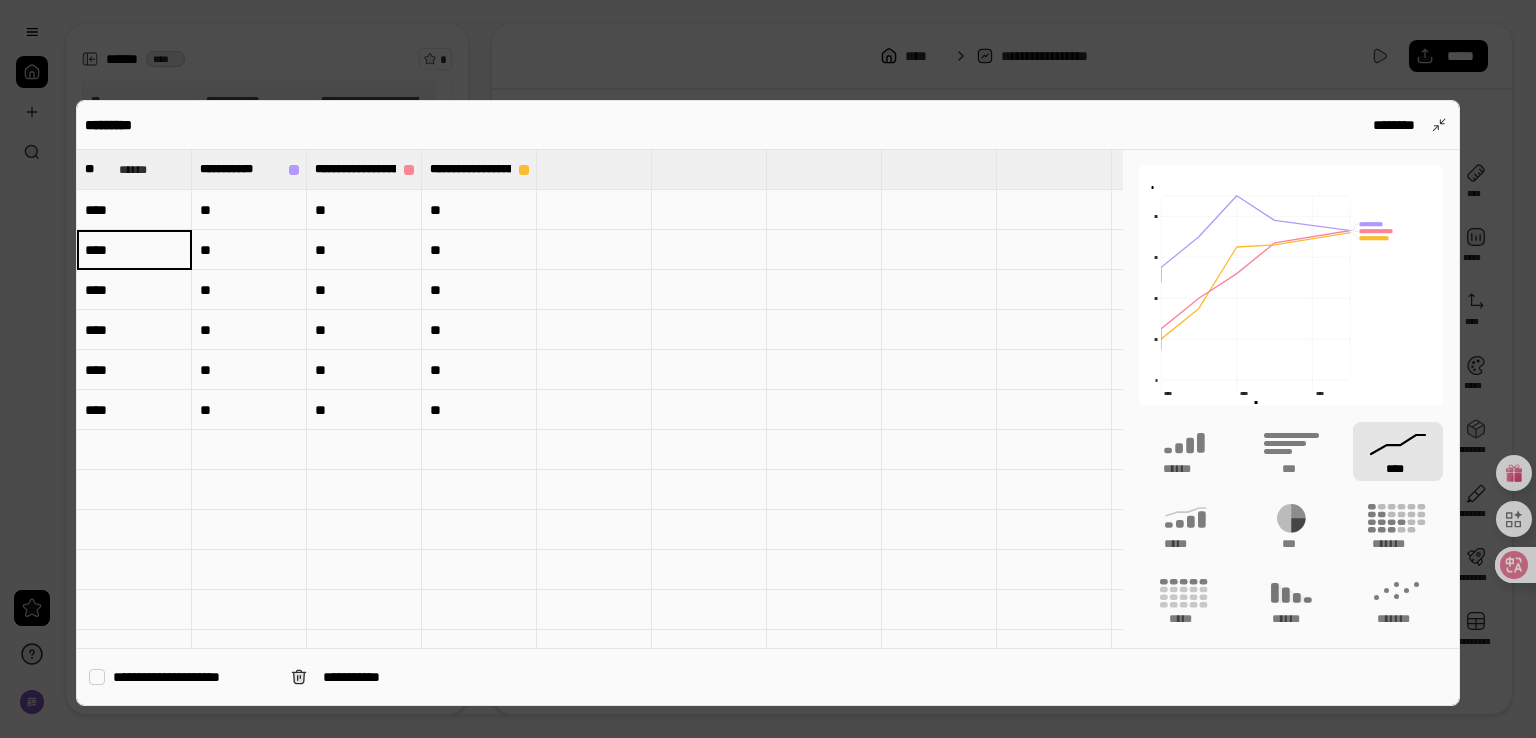 type on "****" 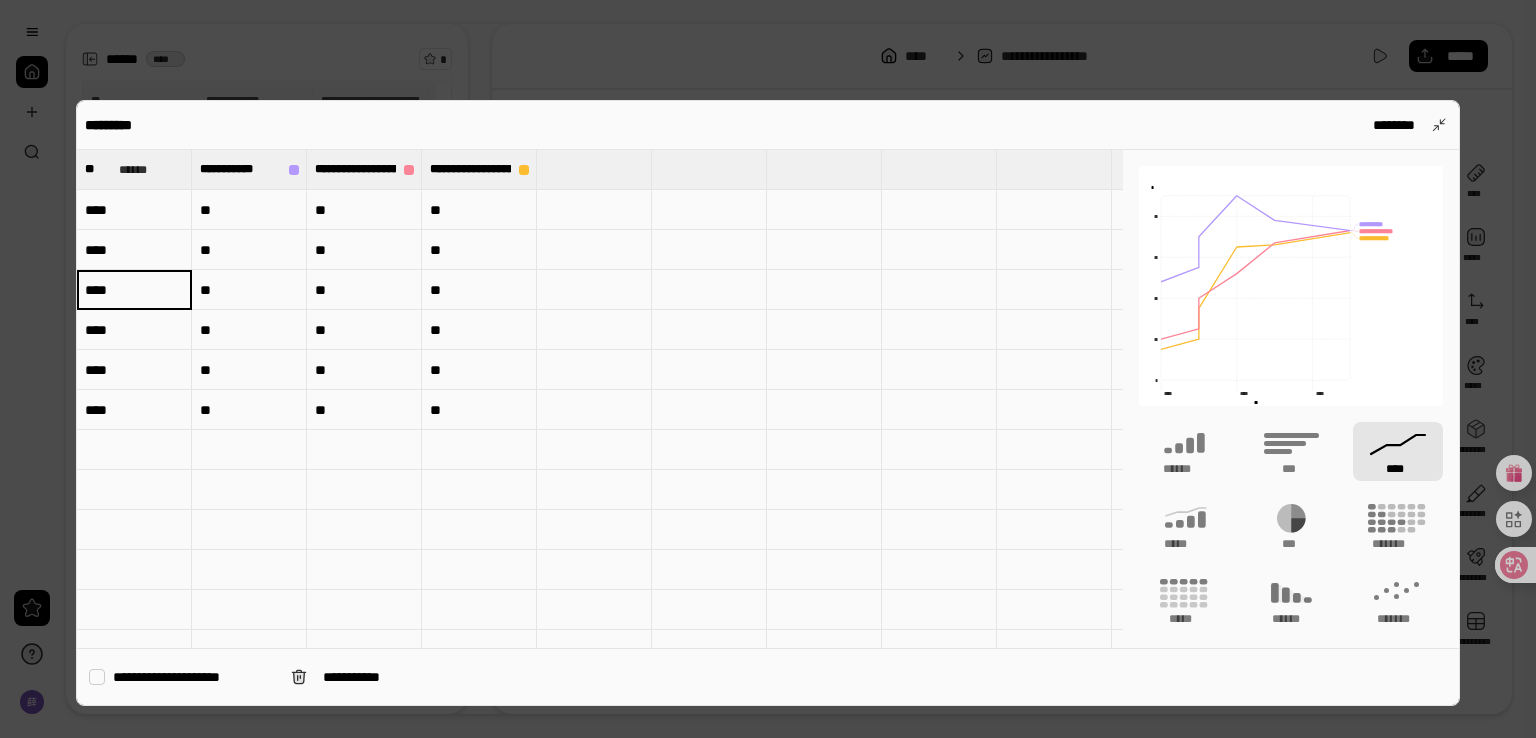 click on "****" at bounding box center (134, 290) 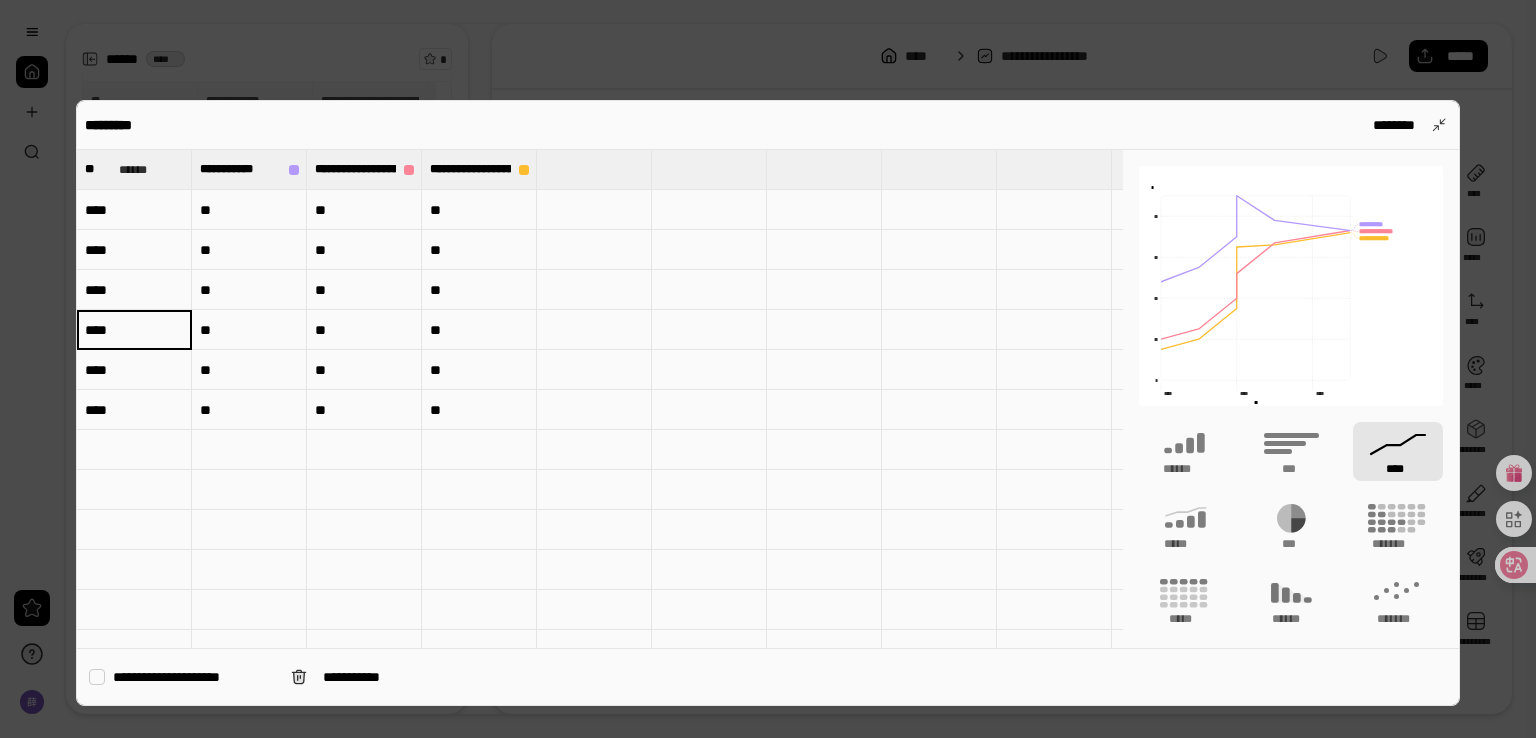 click on "****" at bounding box center [134, 330] 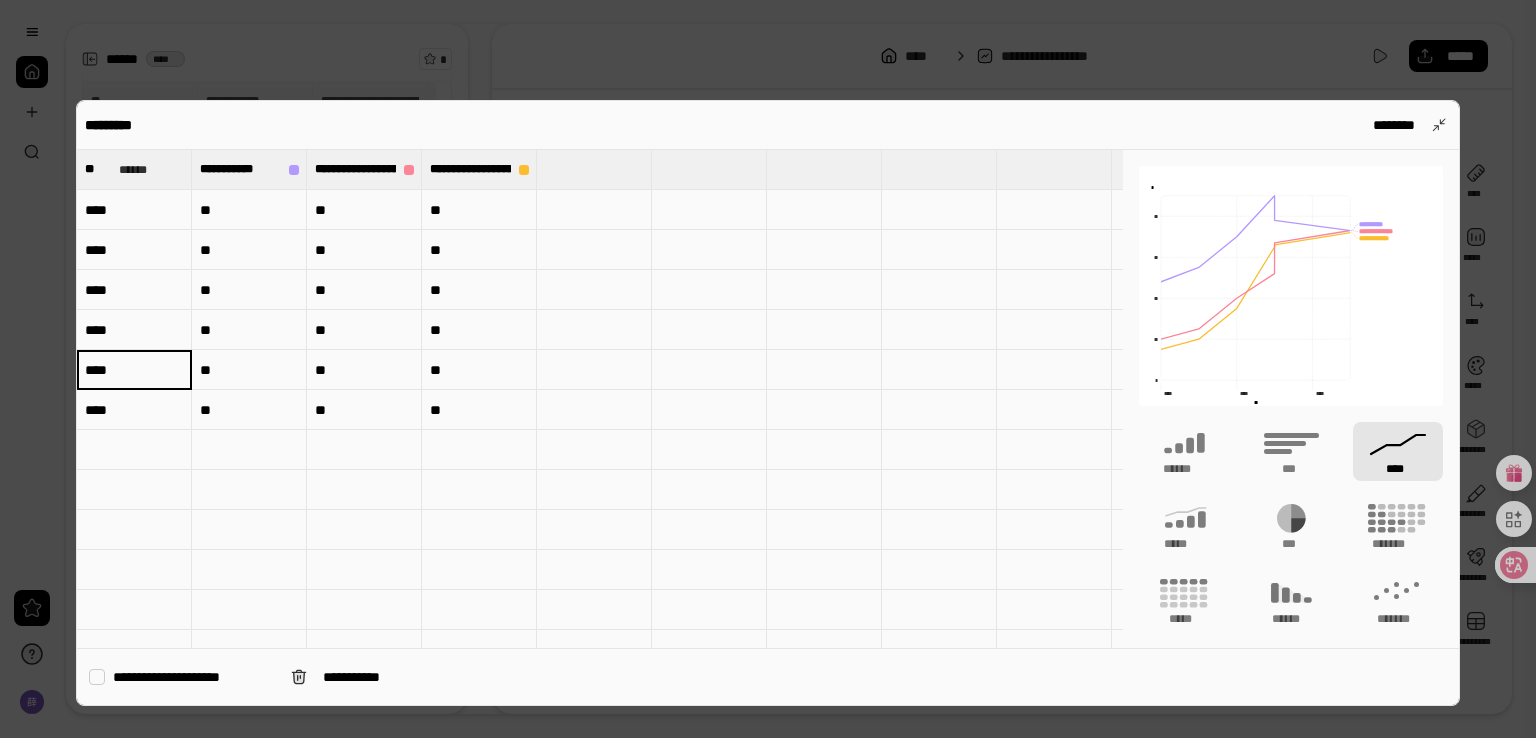 click on "****" at bounding box center (134, 370) 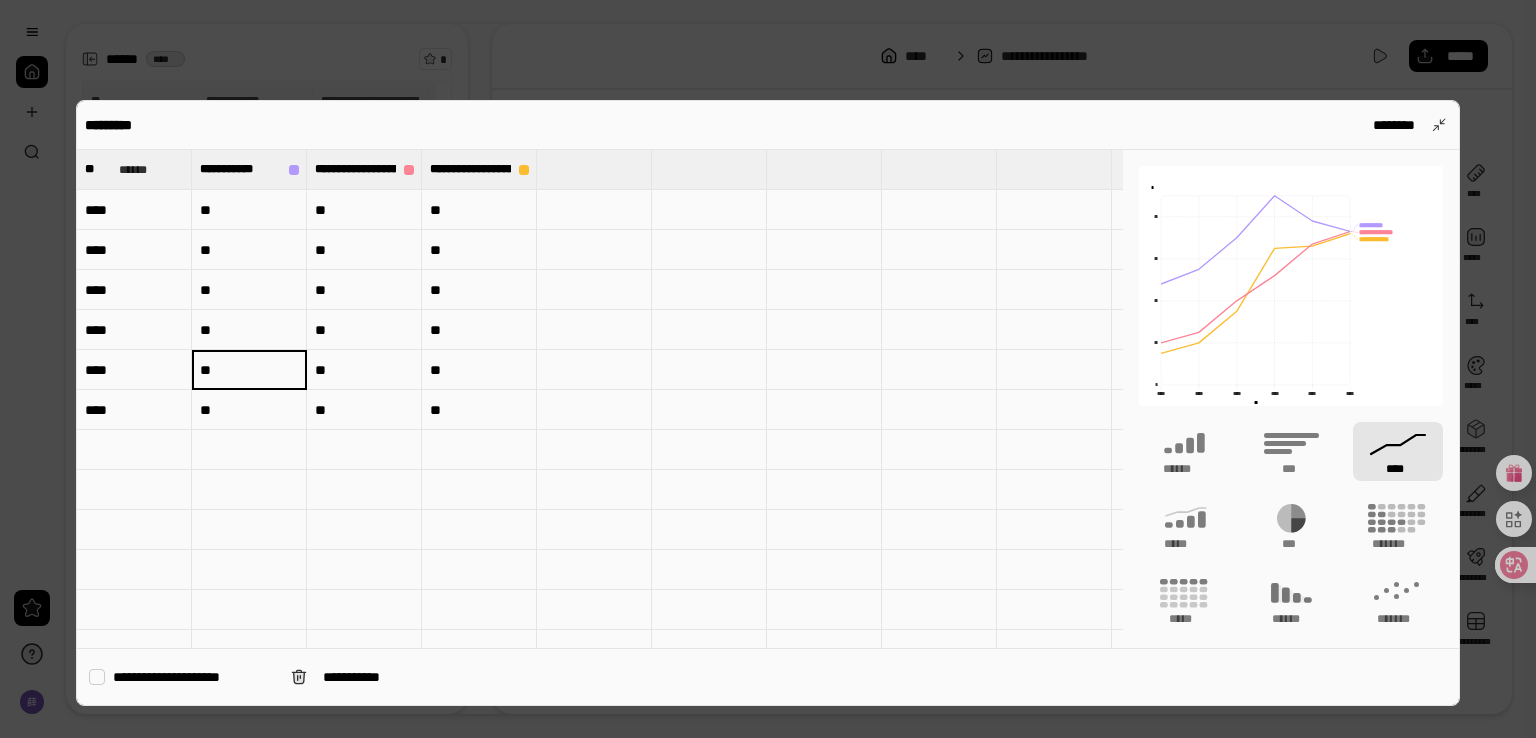 click at bounding box center (134, 450) 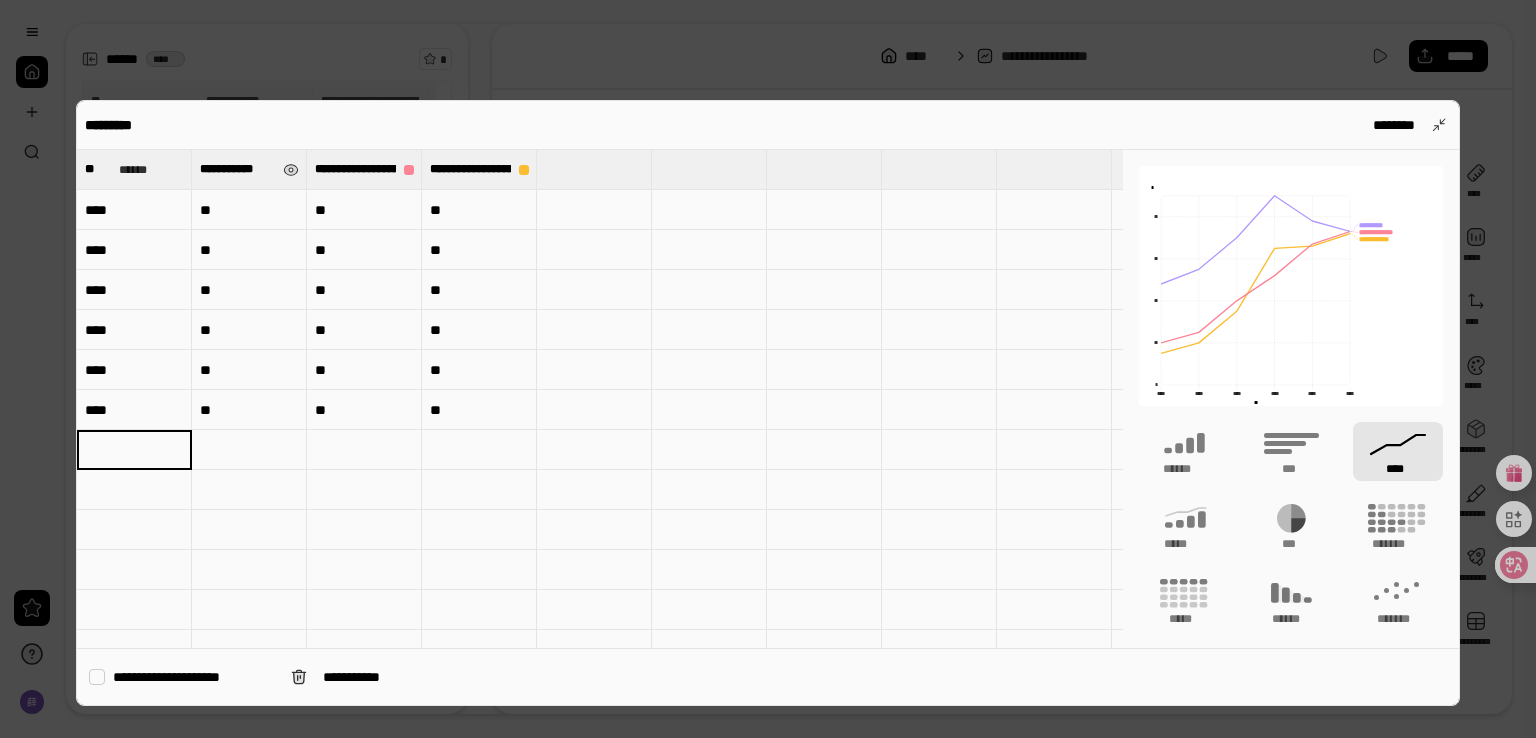 click on "**********" at bounding box center [237, 169] 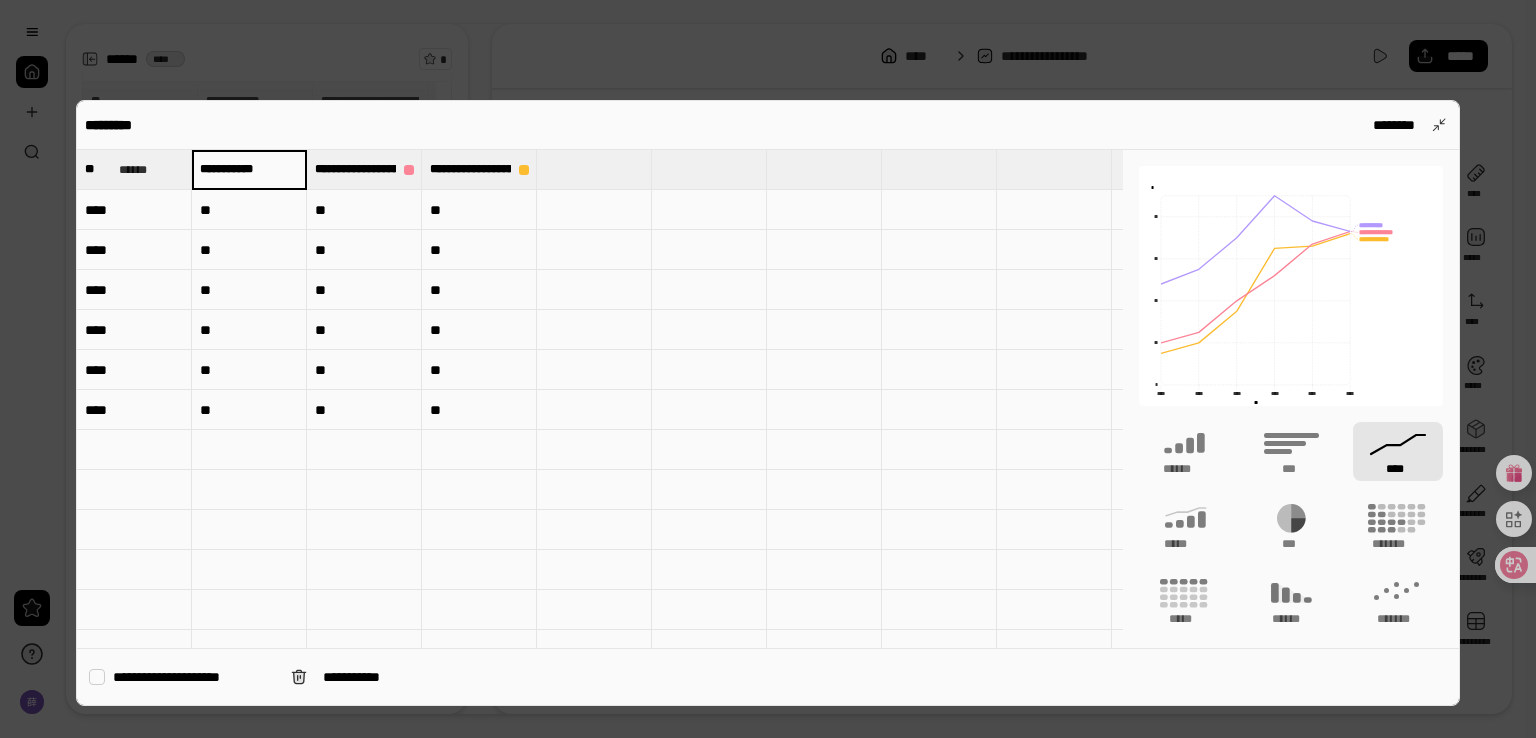click on "**********" at bounding box center [249, 169] 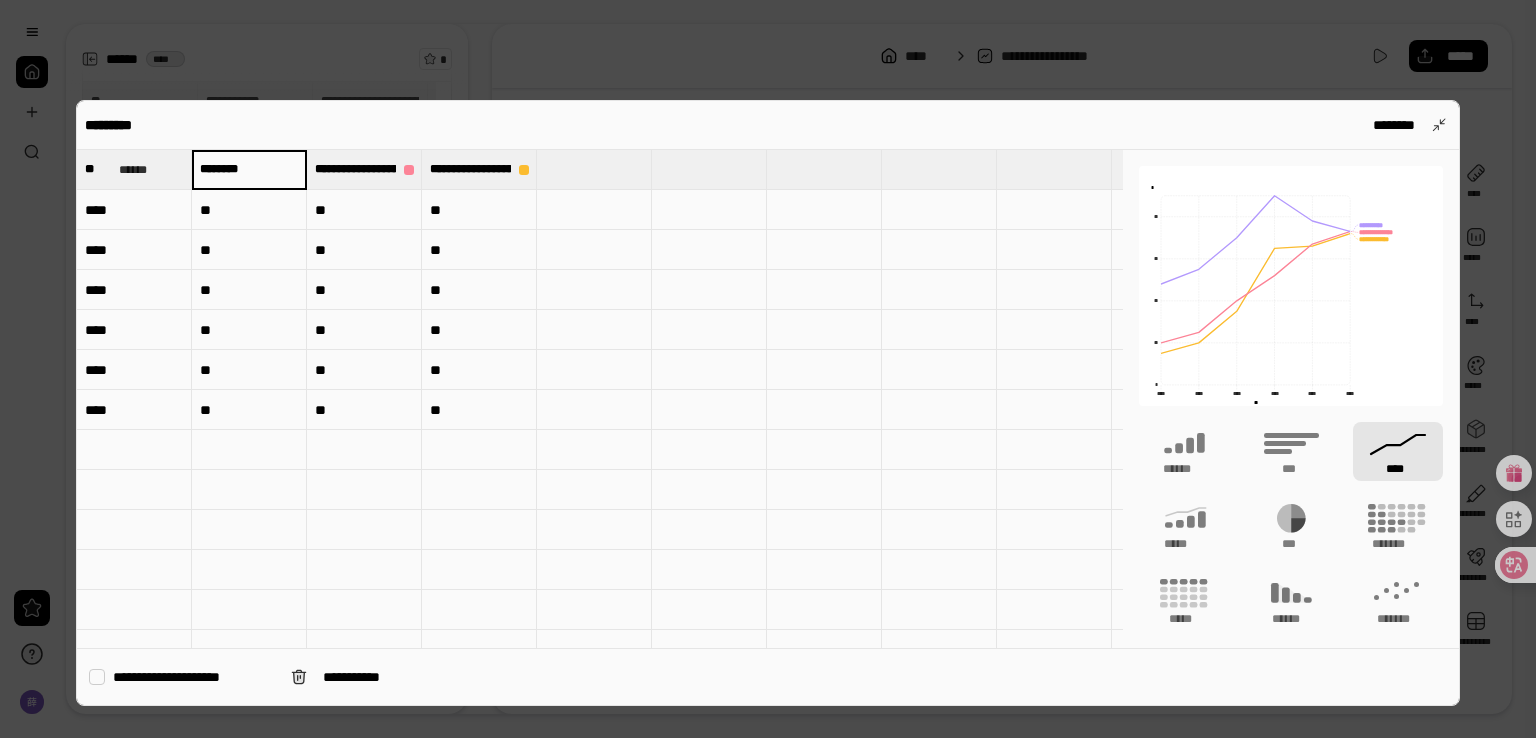 click on "********" at bounding box center (249, 169) 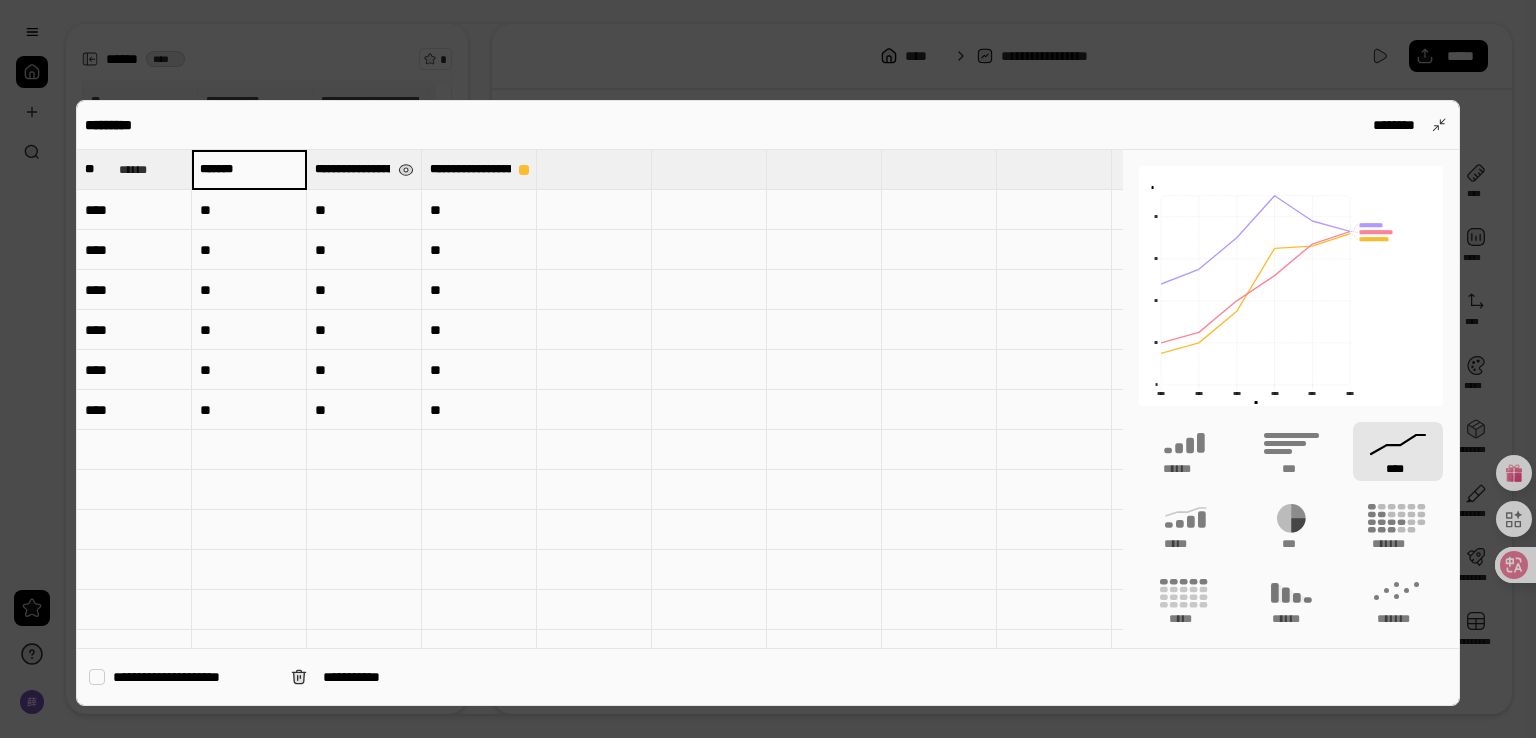 type on "*******" 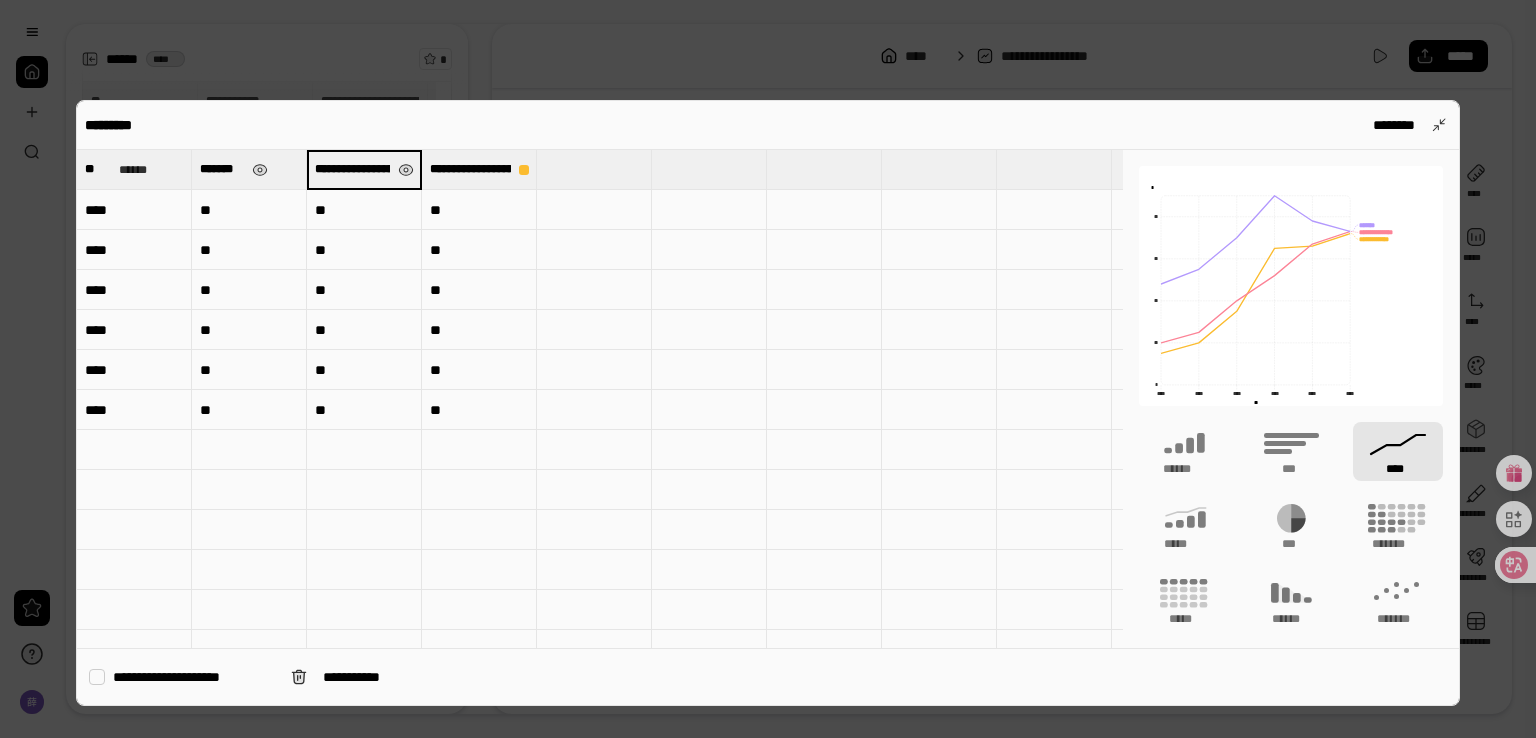 scroll, scrollTop: 0, scrollLeft: 74, axis: horizontal 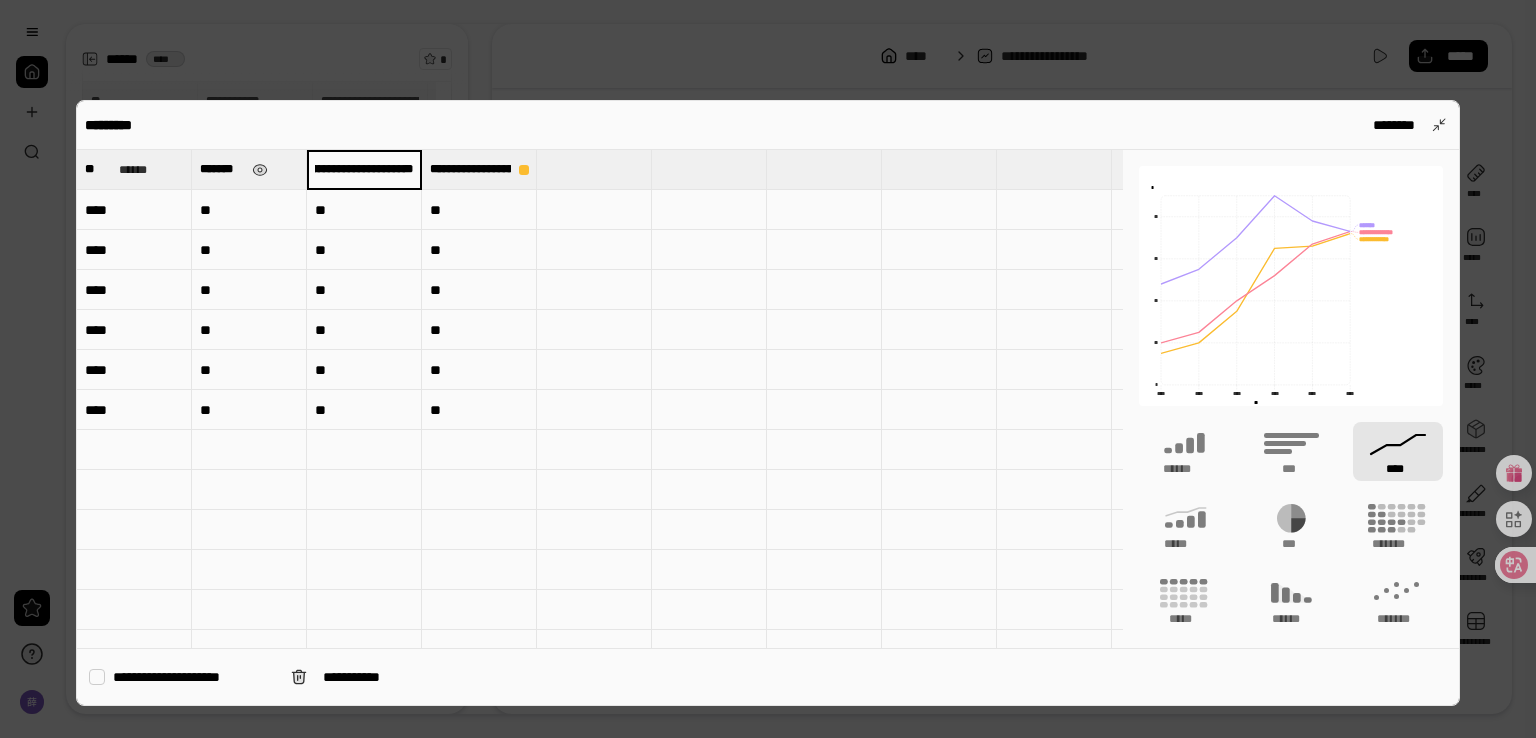 click on "**********" at bounding box center [364, 169] 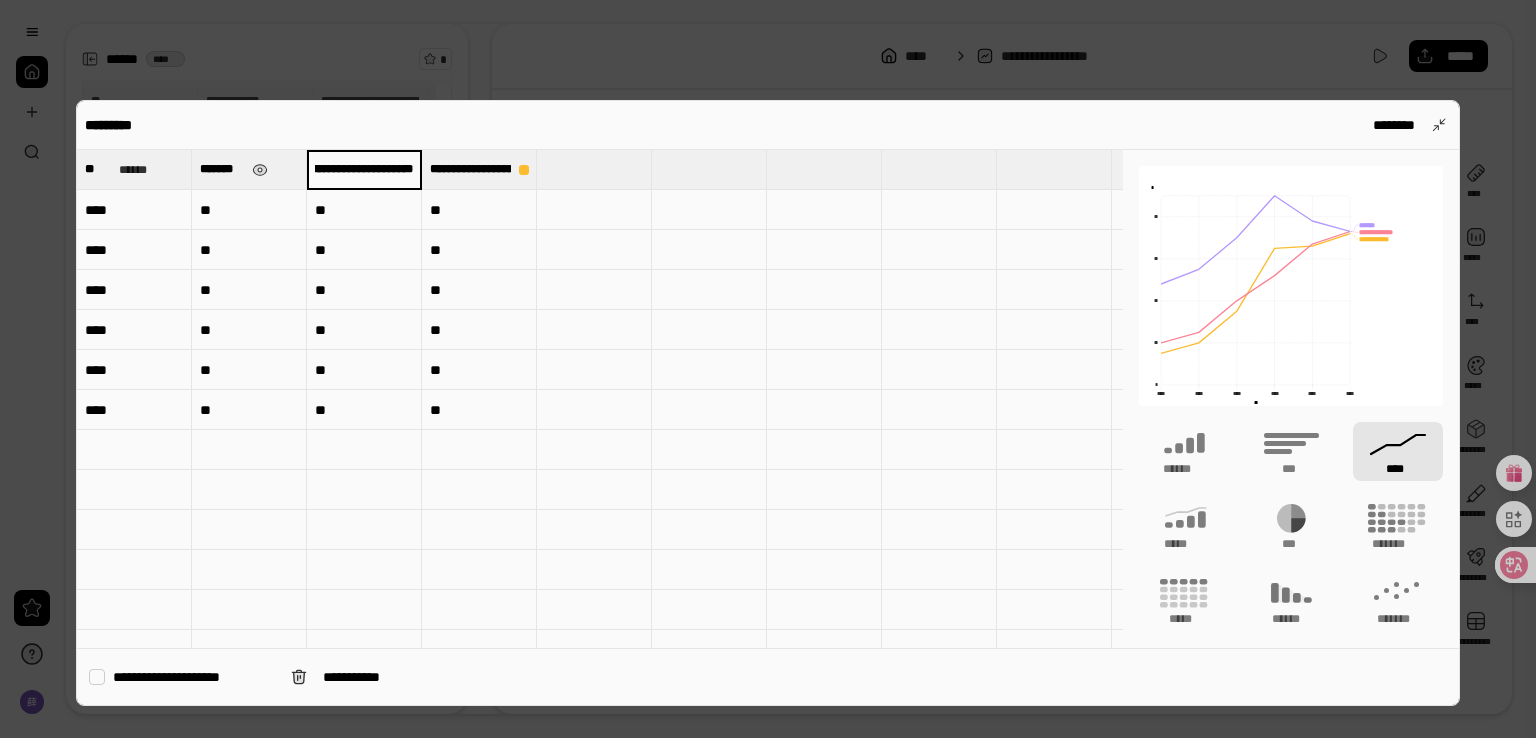 scroll, scrollTop: 0, scrollLeft: 62, axis: horizontal 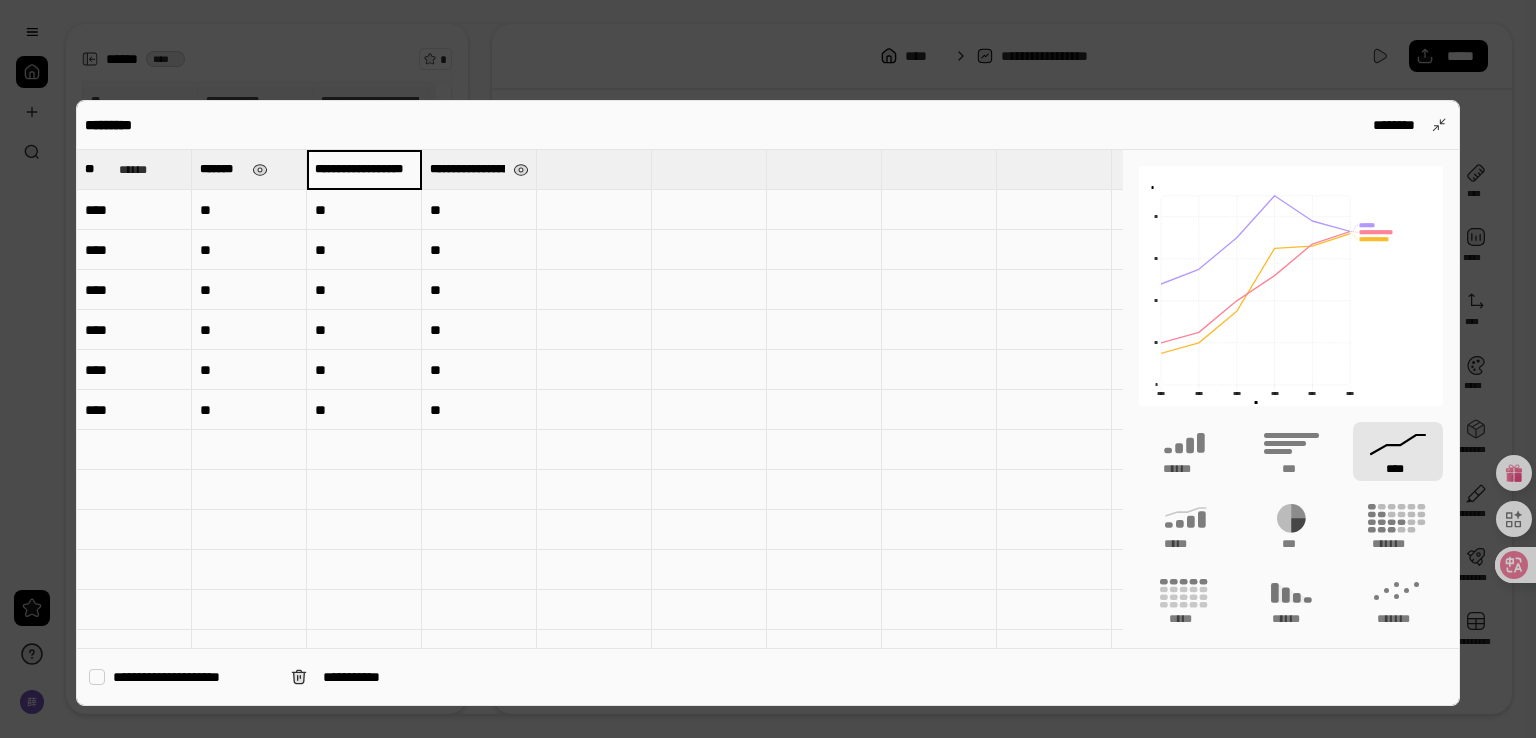 type on "**********" 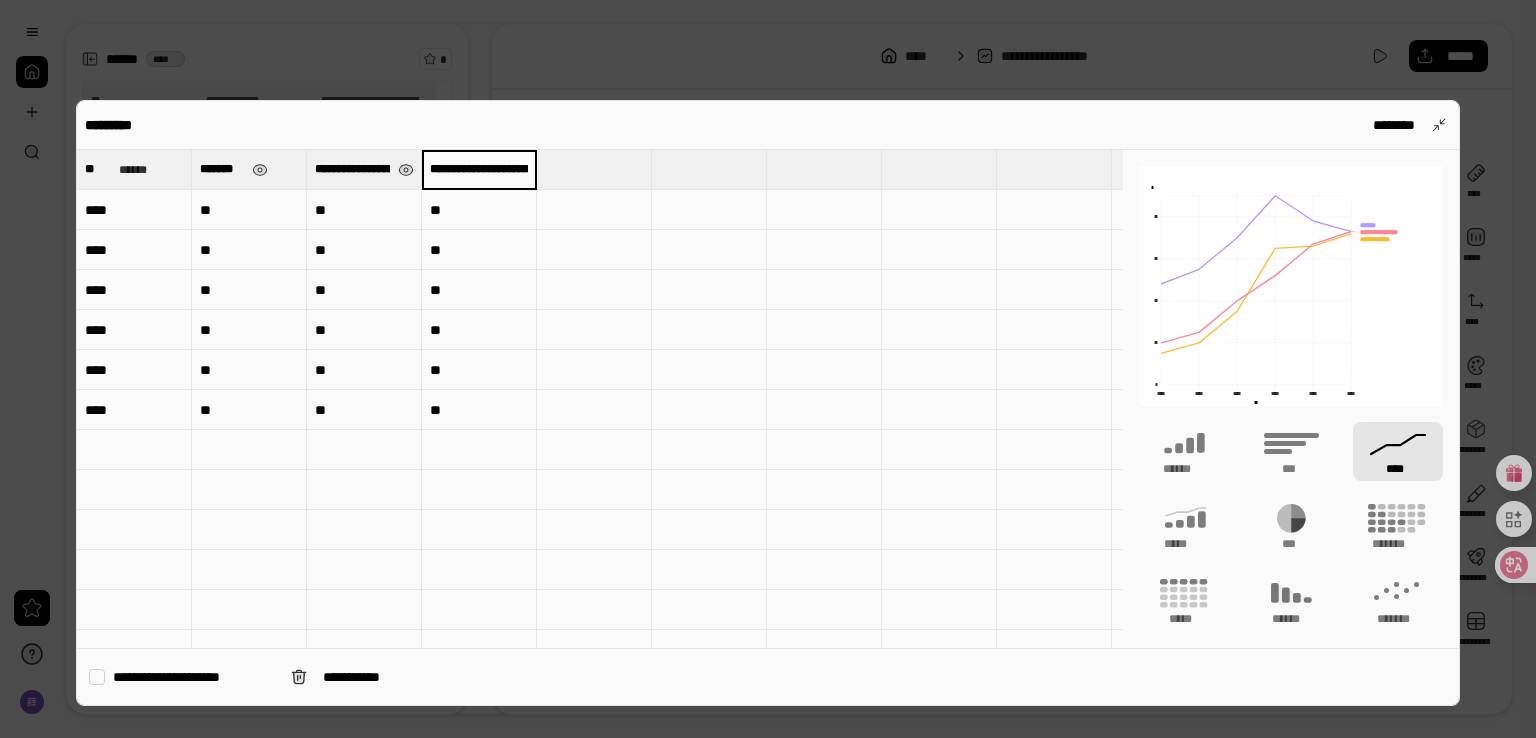 scroll, scrollTop: 0, scrollLeft: 104, axis: horizontal 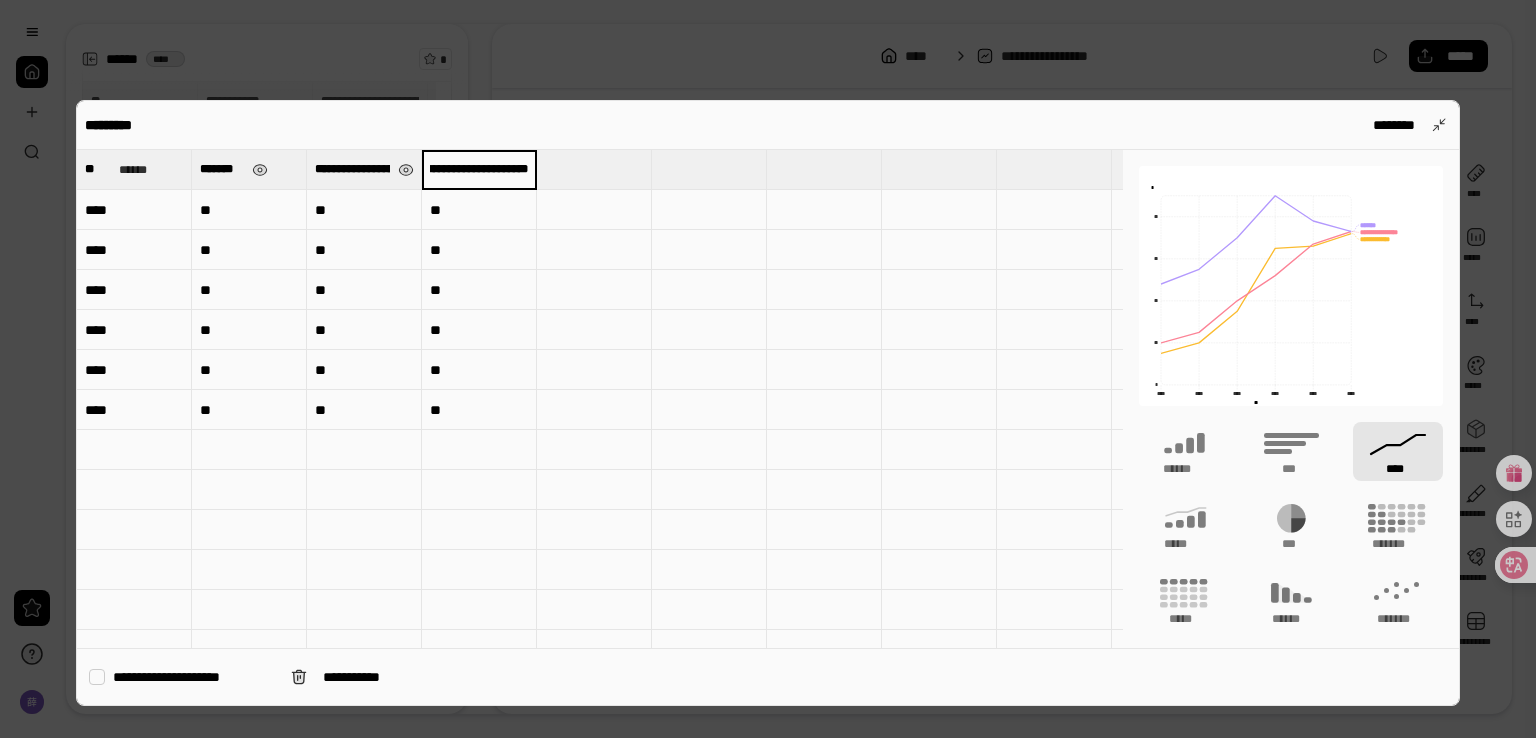 click on "**********" at bounding box center [479, 169] 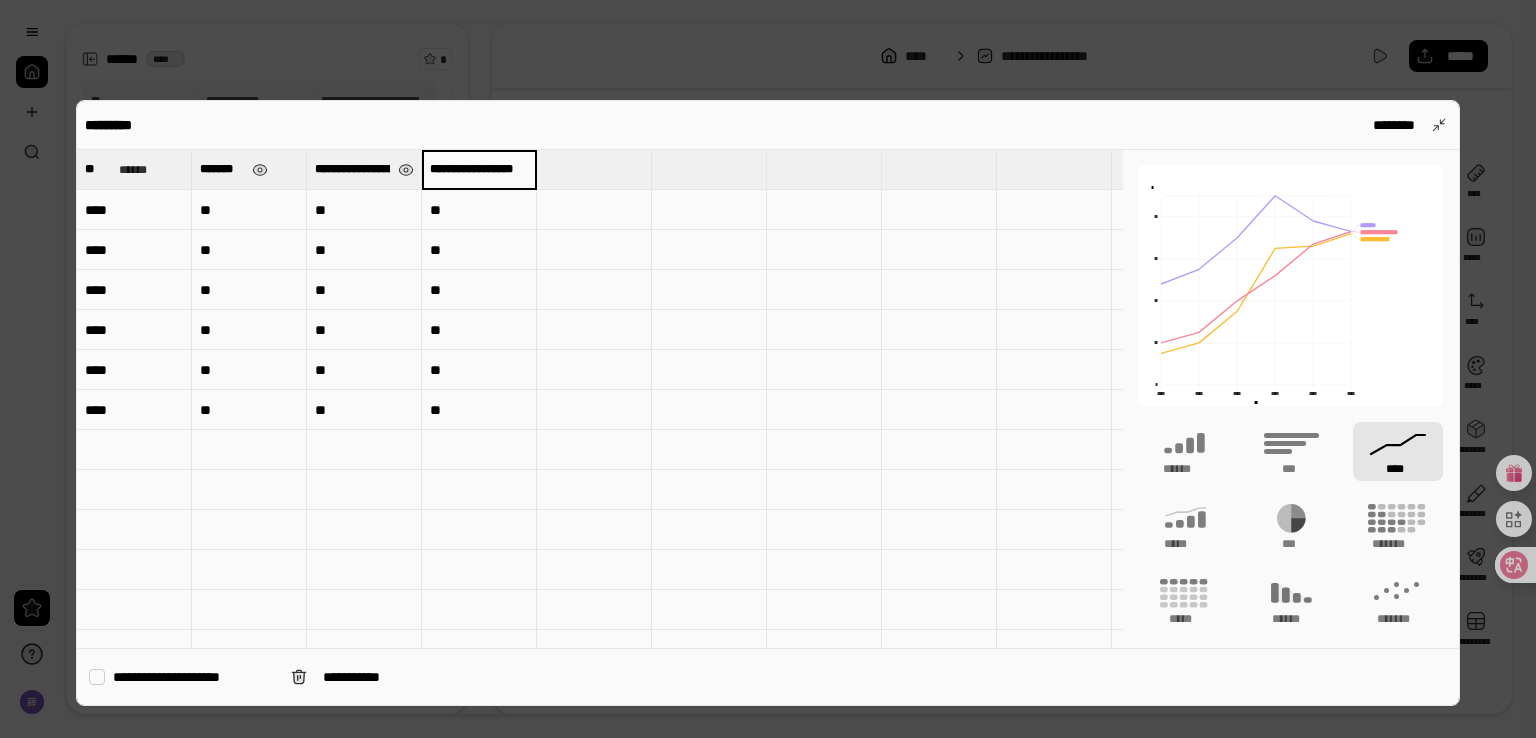 type on "**********" 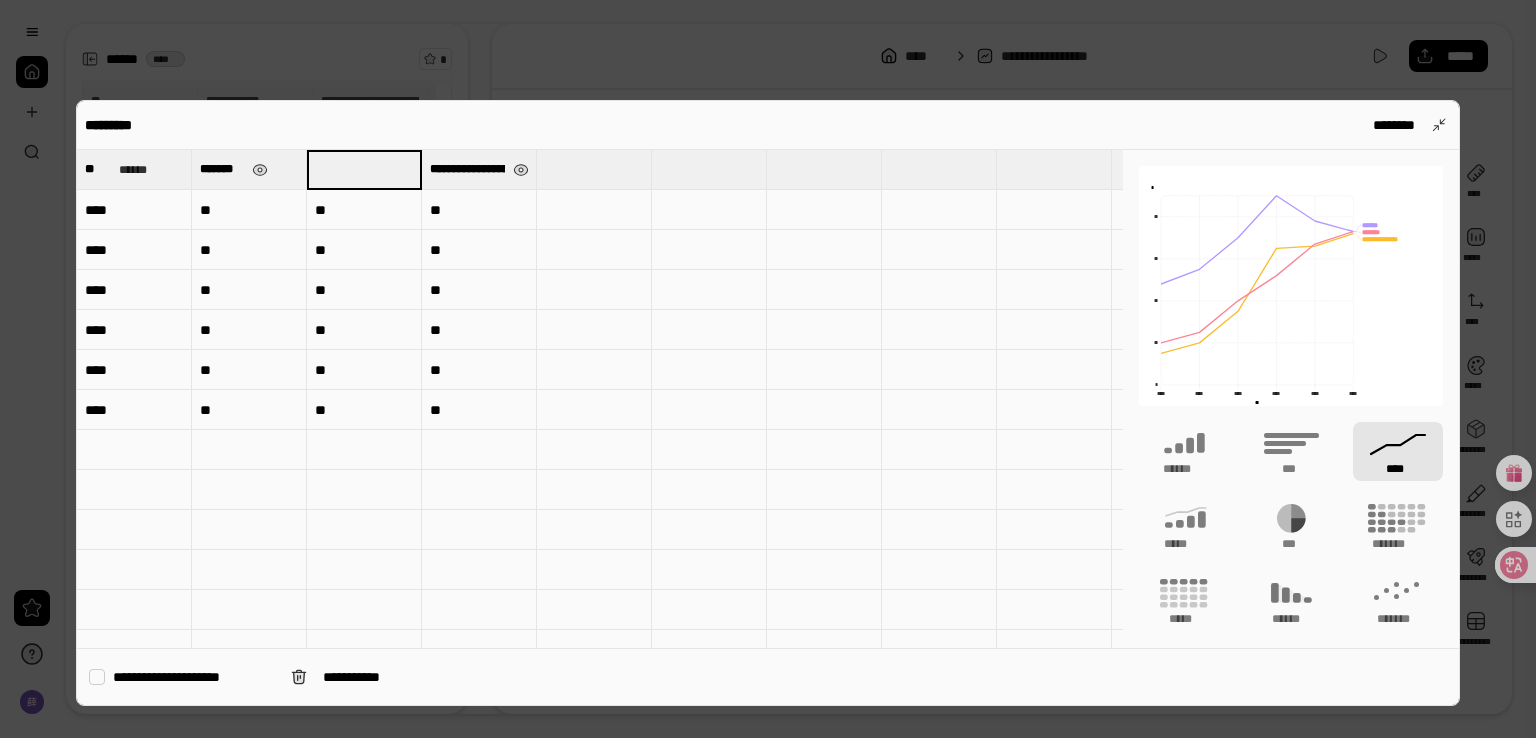 type 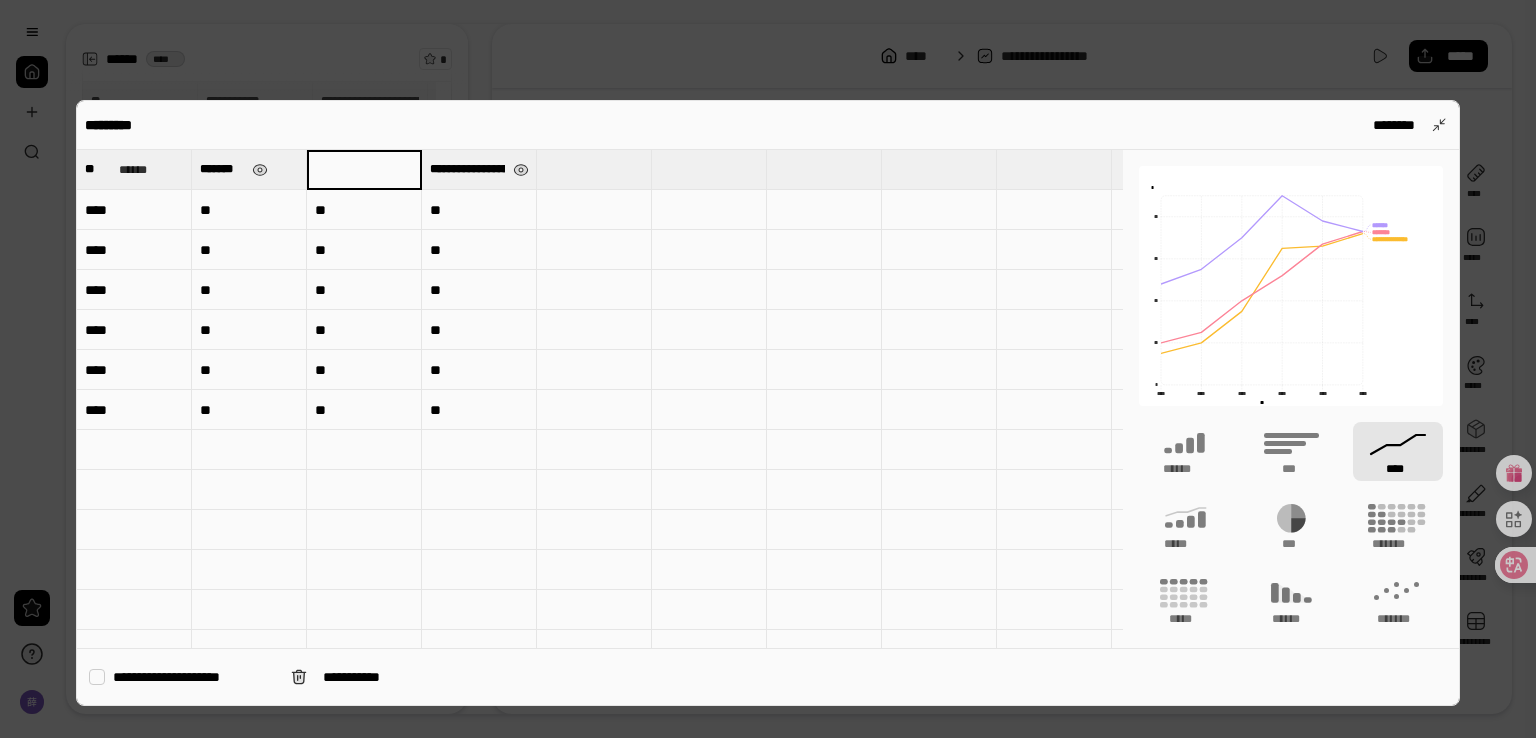 click at bounding box center [364, 169] 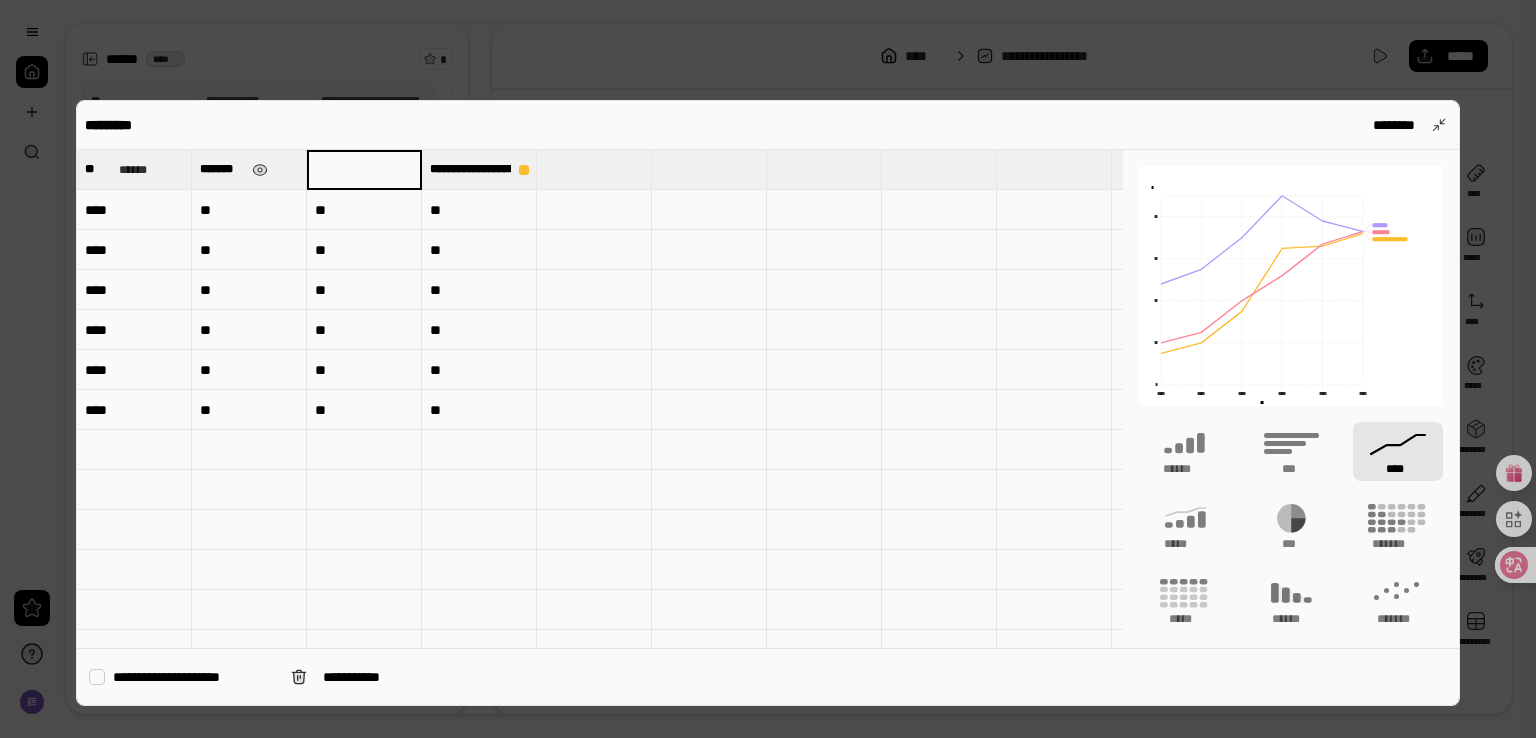 type on "**********" 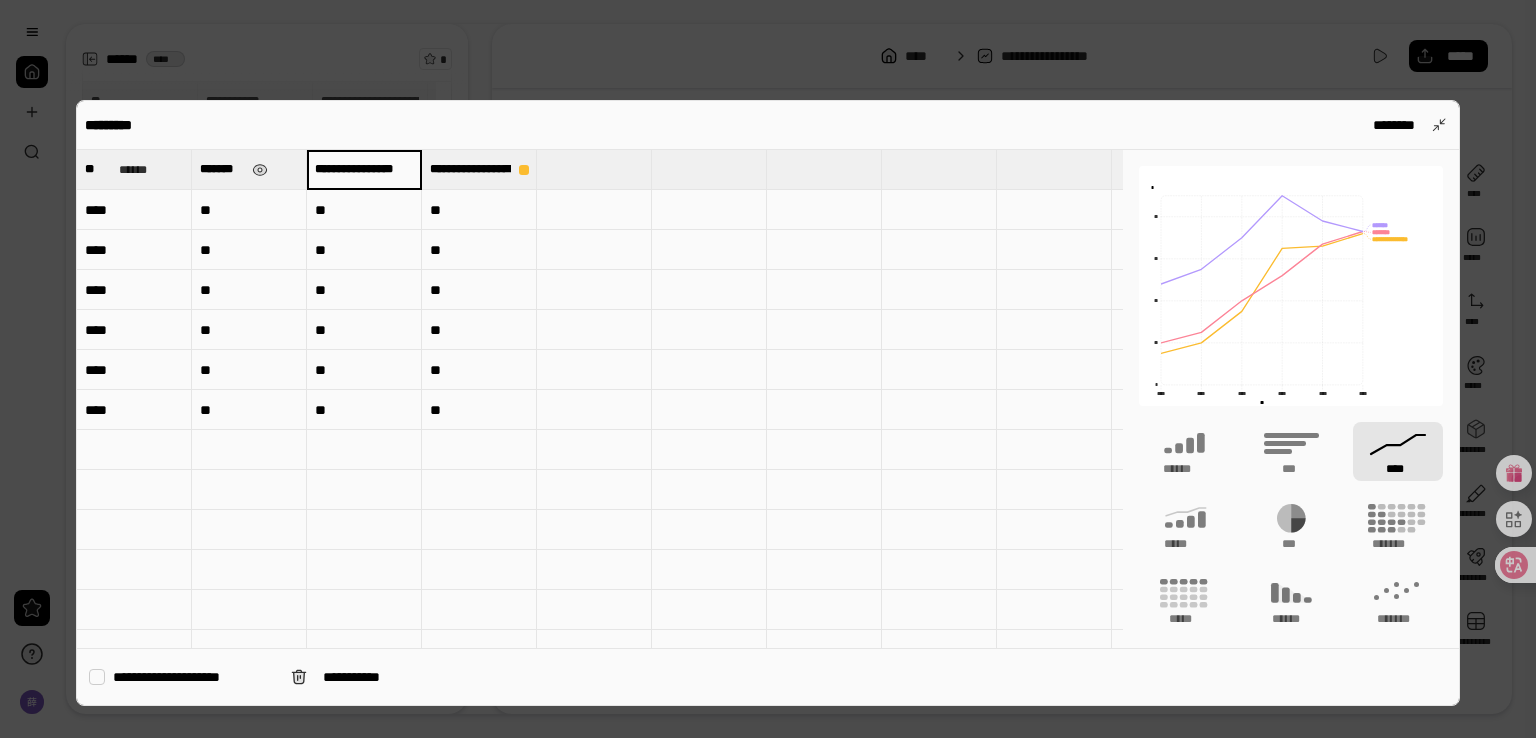 scroll, scrollTop: 0, scrollLeft: 2, axis: horizontal 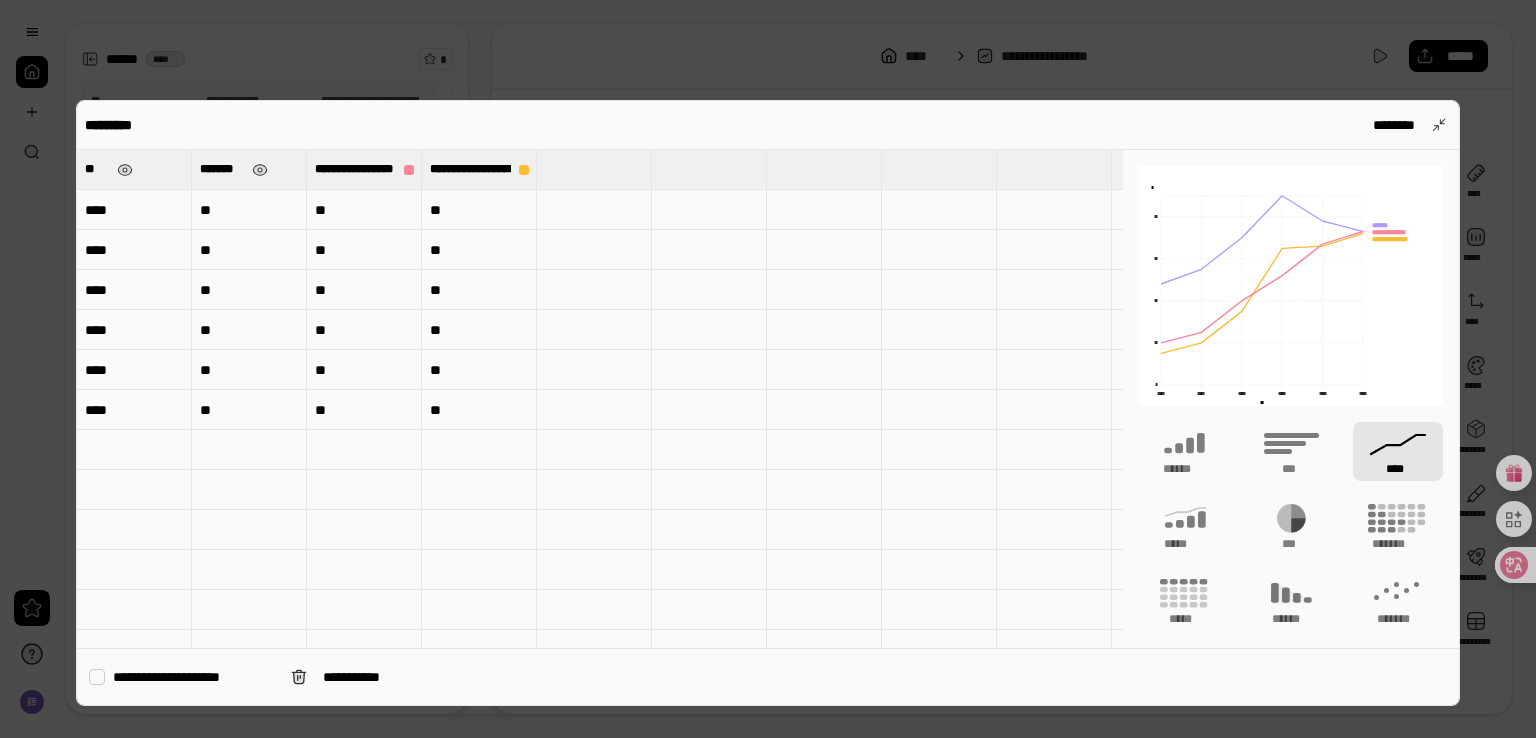 click on "**" at bounding box center (97, 169) 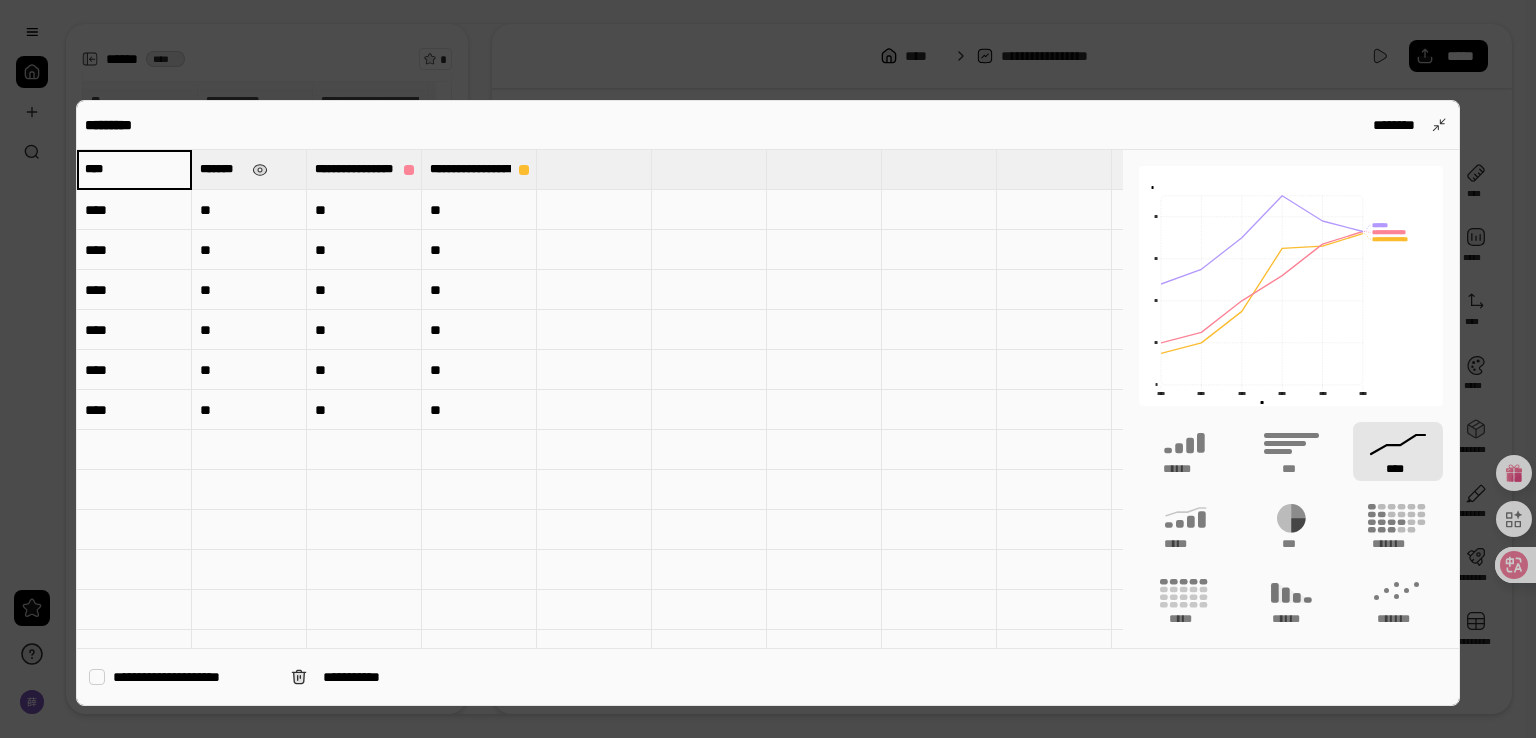 type on "****" 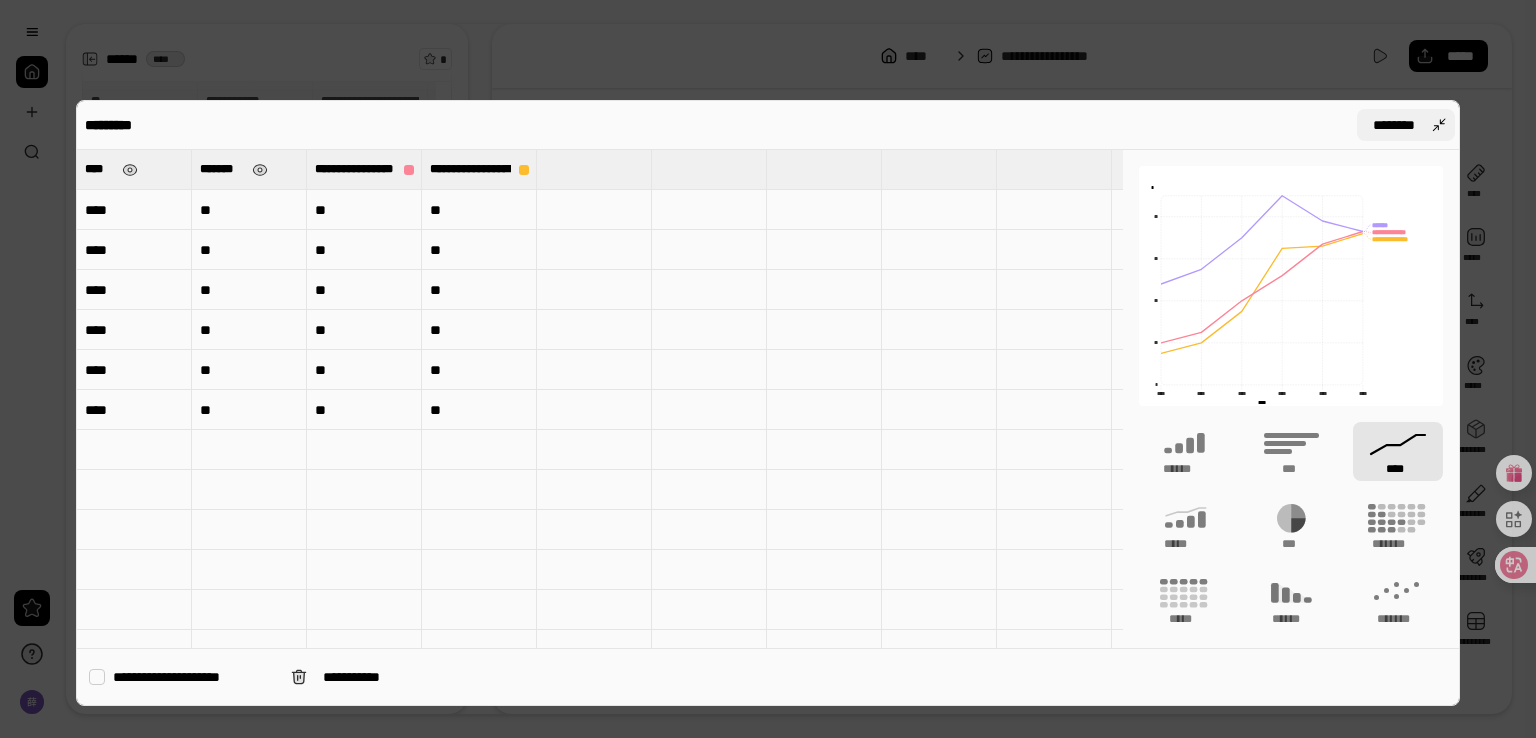 click on "********" at bounding box center [1406, 125] 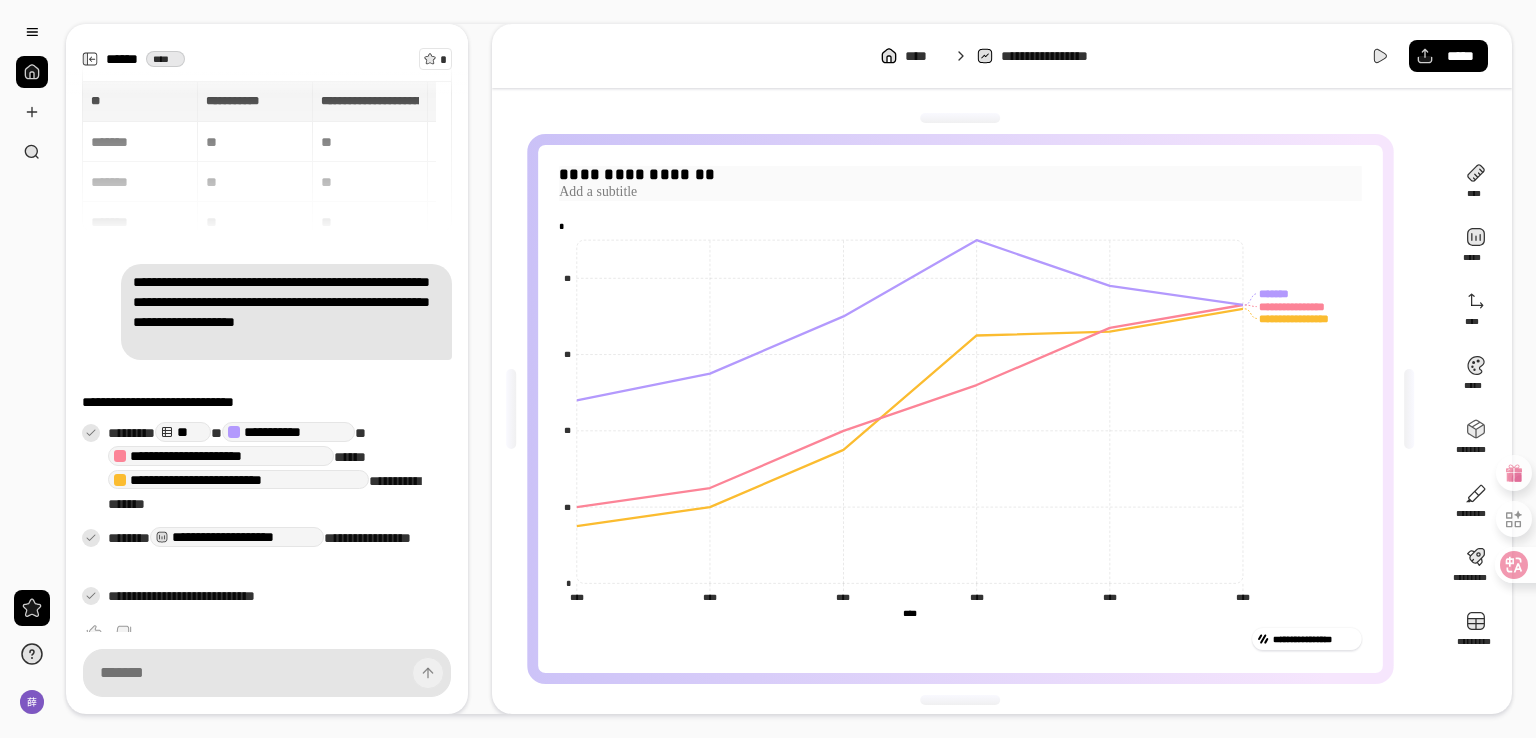 click on "**********" at bounding box center [960, 175] 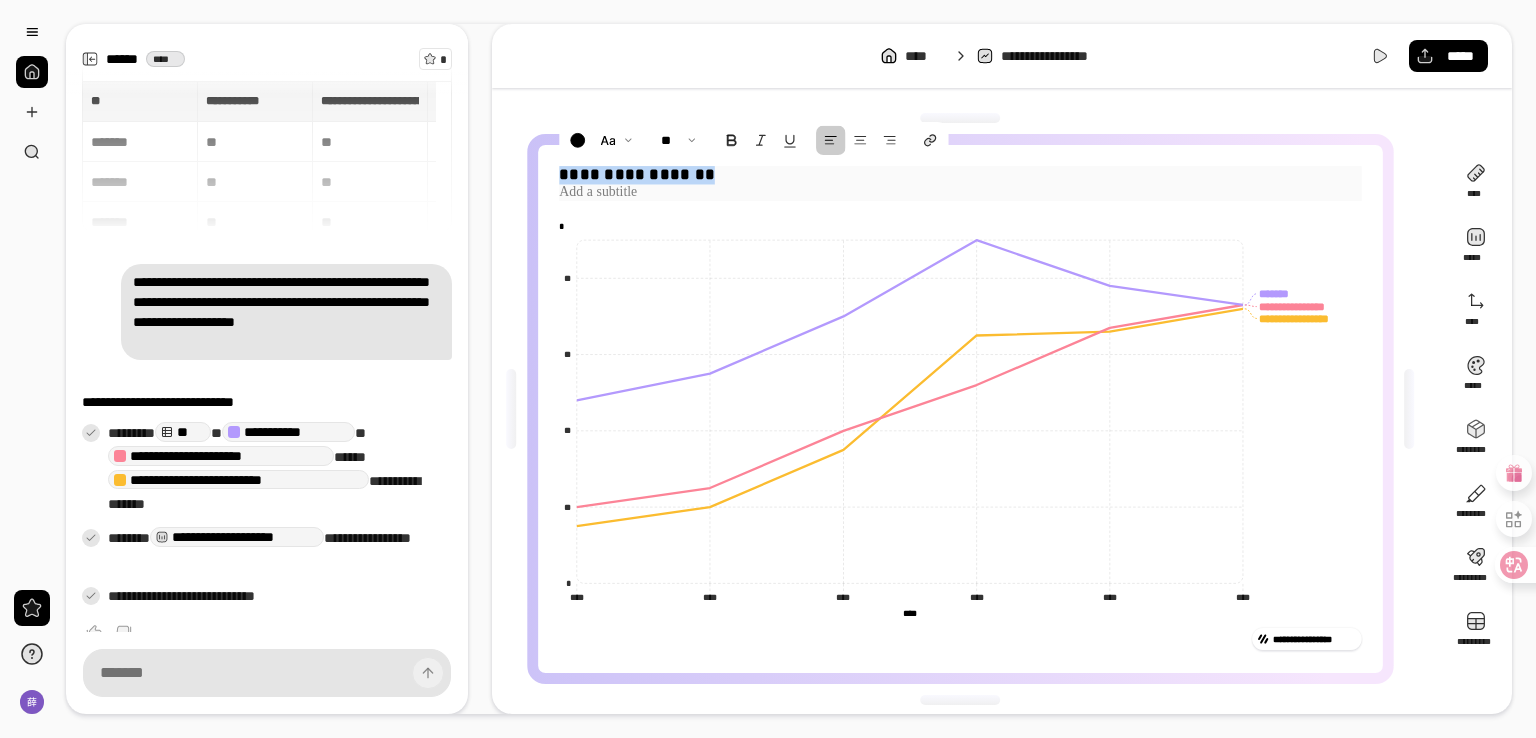 drag, startPoint x: 560, startPoint y: 177, endPoint x: 715, endPoint y: 178, distance: 155.00322 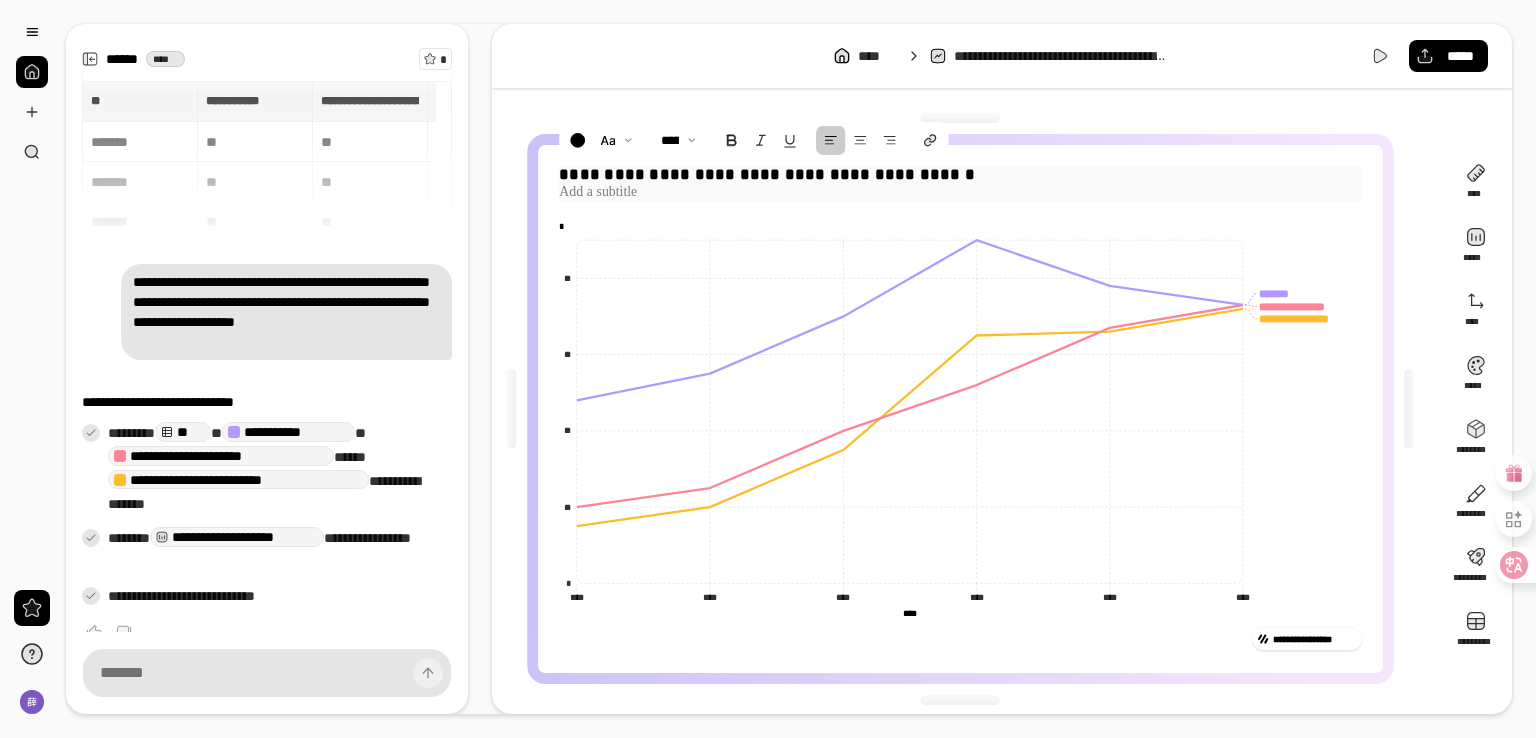 click at bounding box center [960, 192] 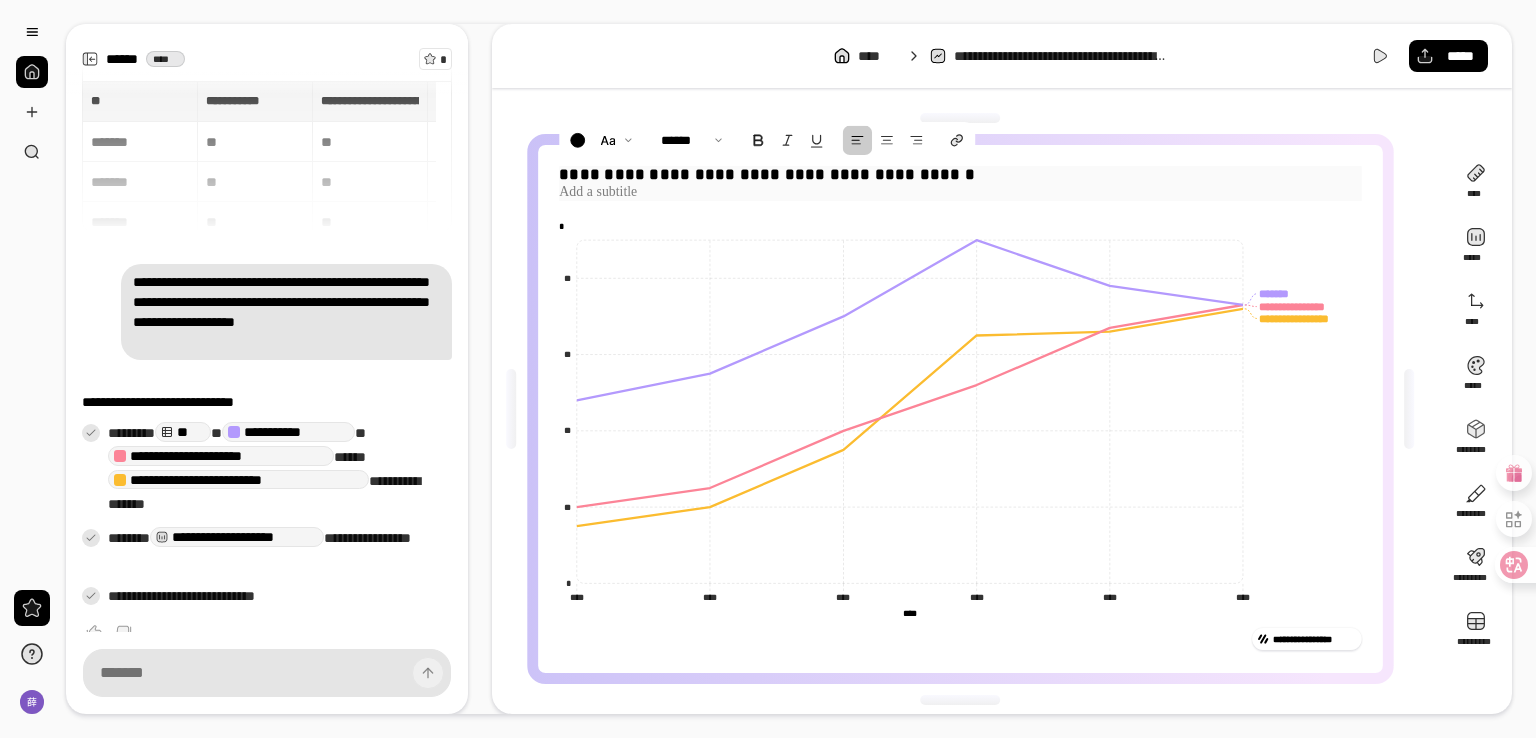 click on "**********" at bounding box center (960, 175) 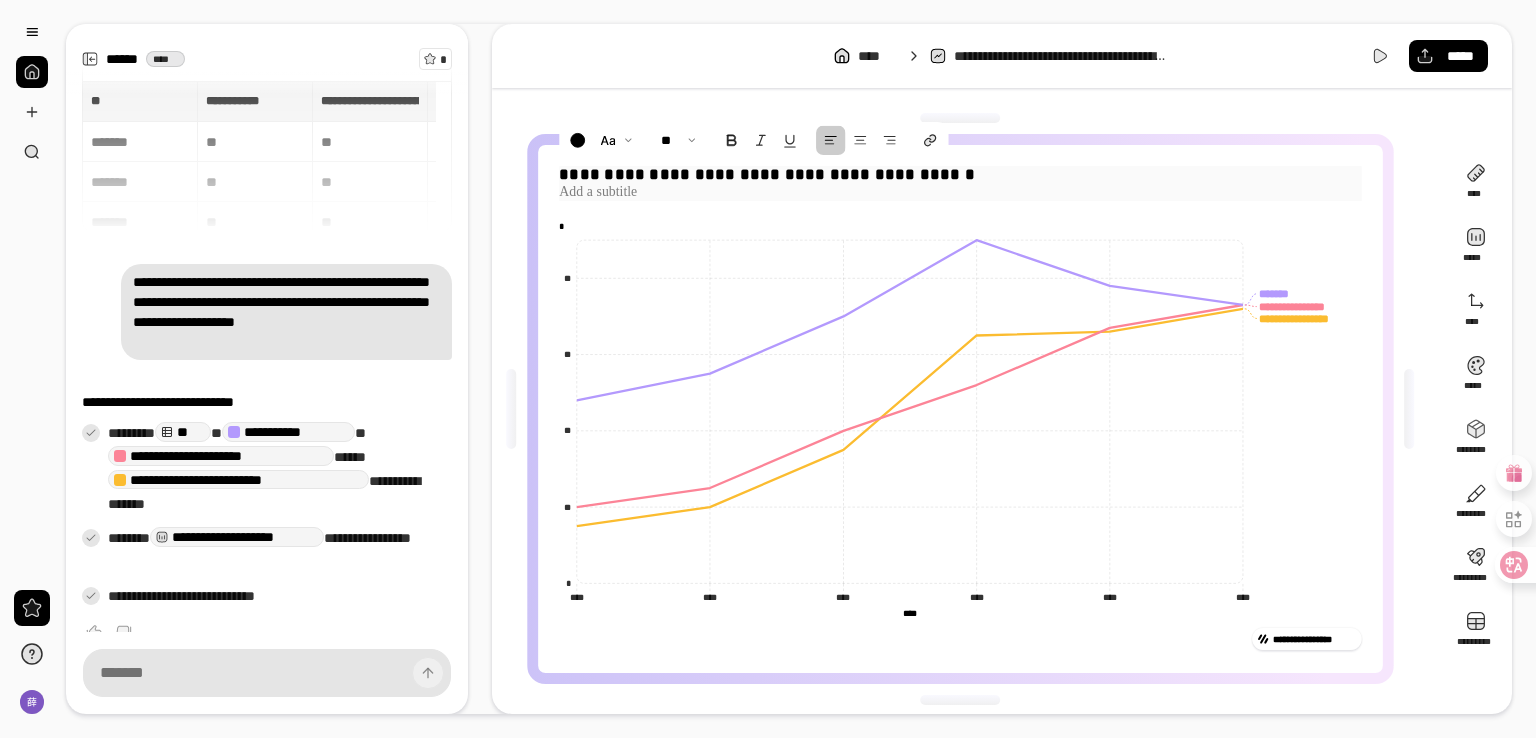 type 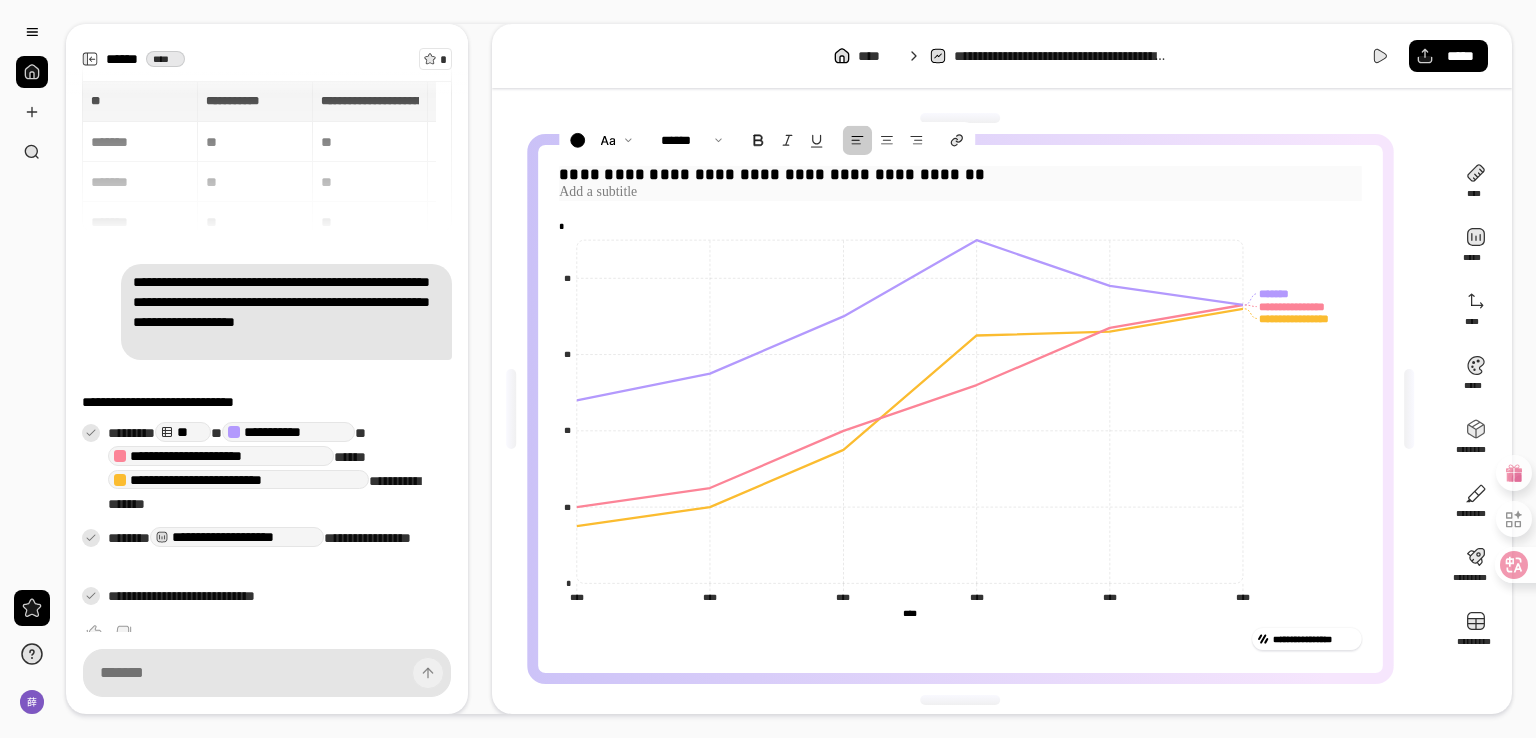click at bounding box center [960, 192] 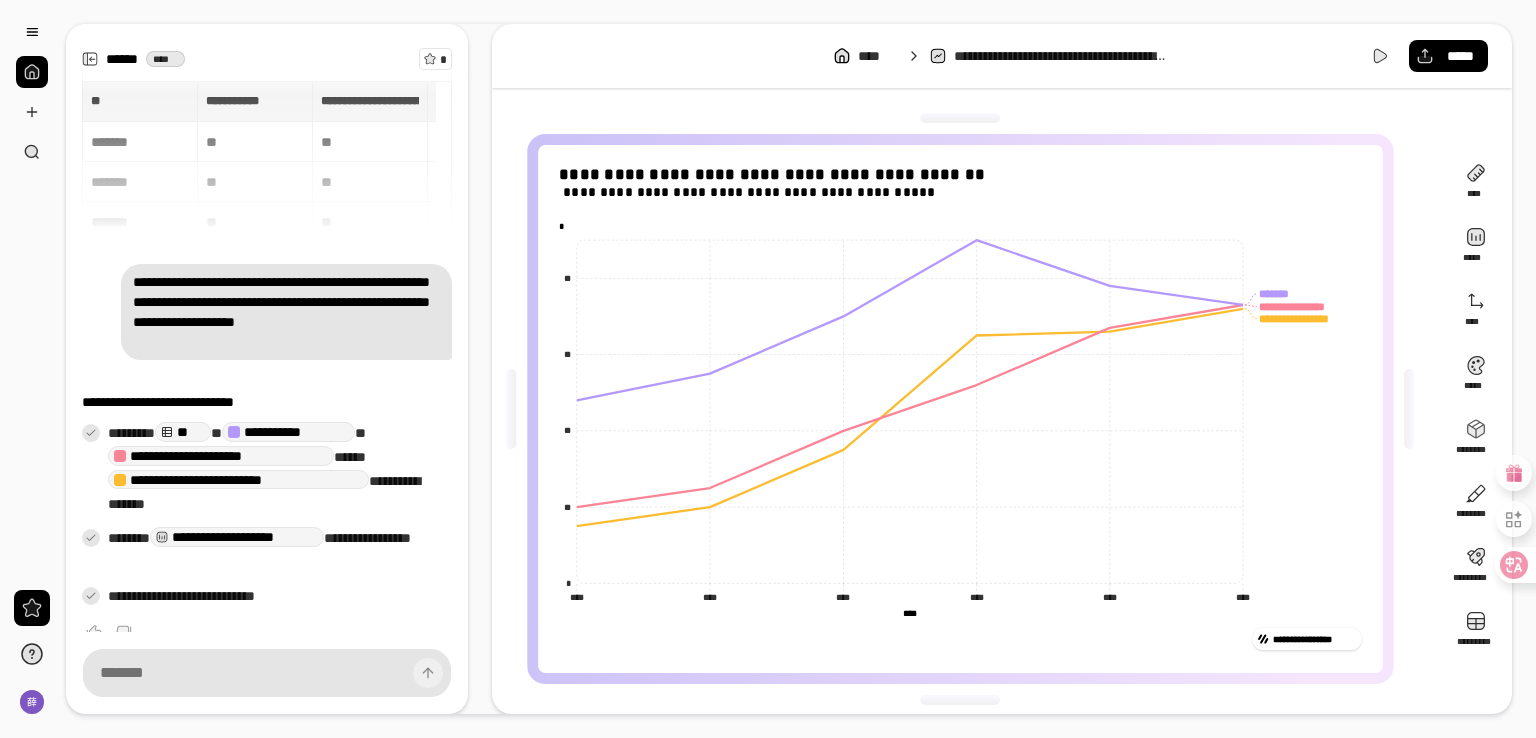click on "**********" at bounding box center [968, 409] 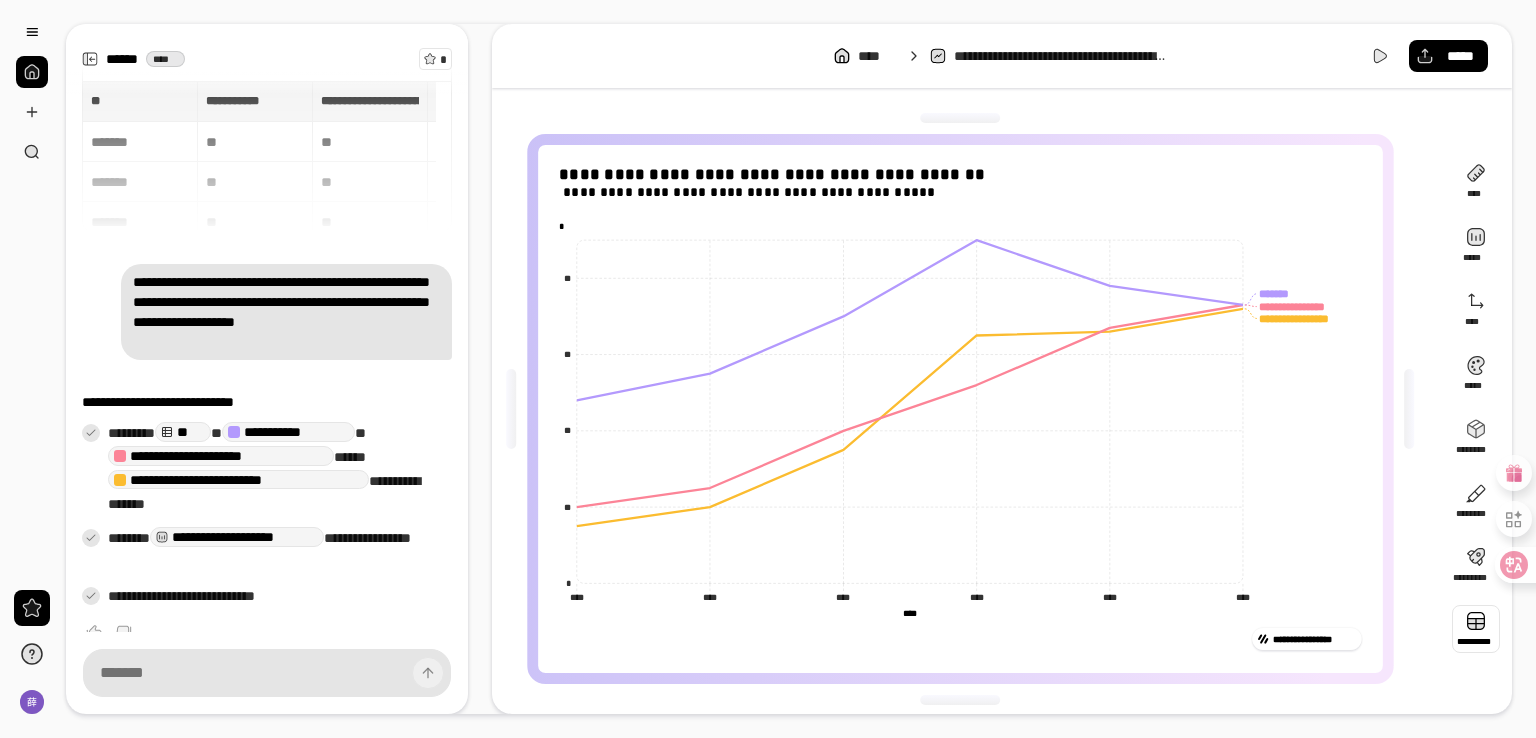 click at bounding box center [1476, 629] 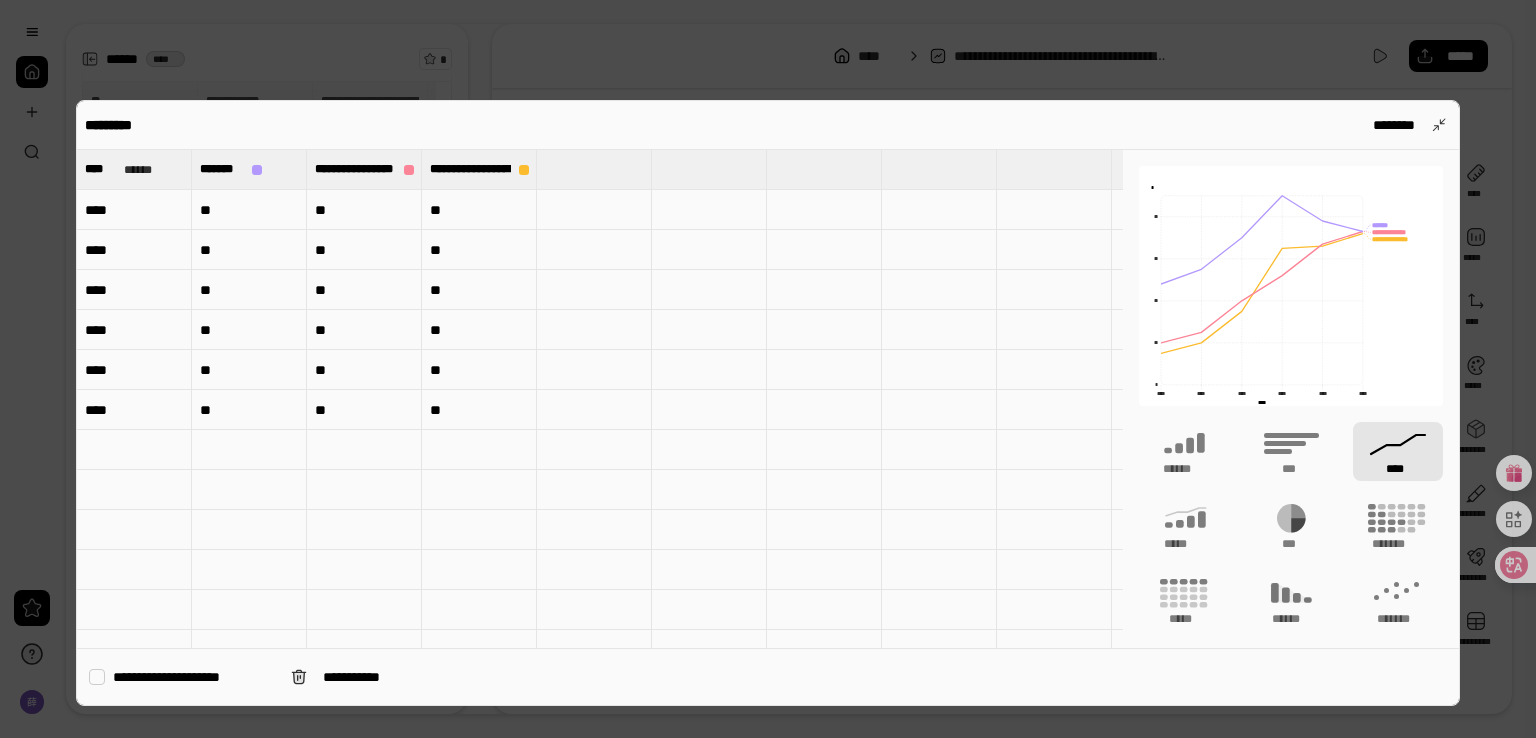 click at bounding box center [768, 369] 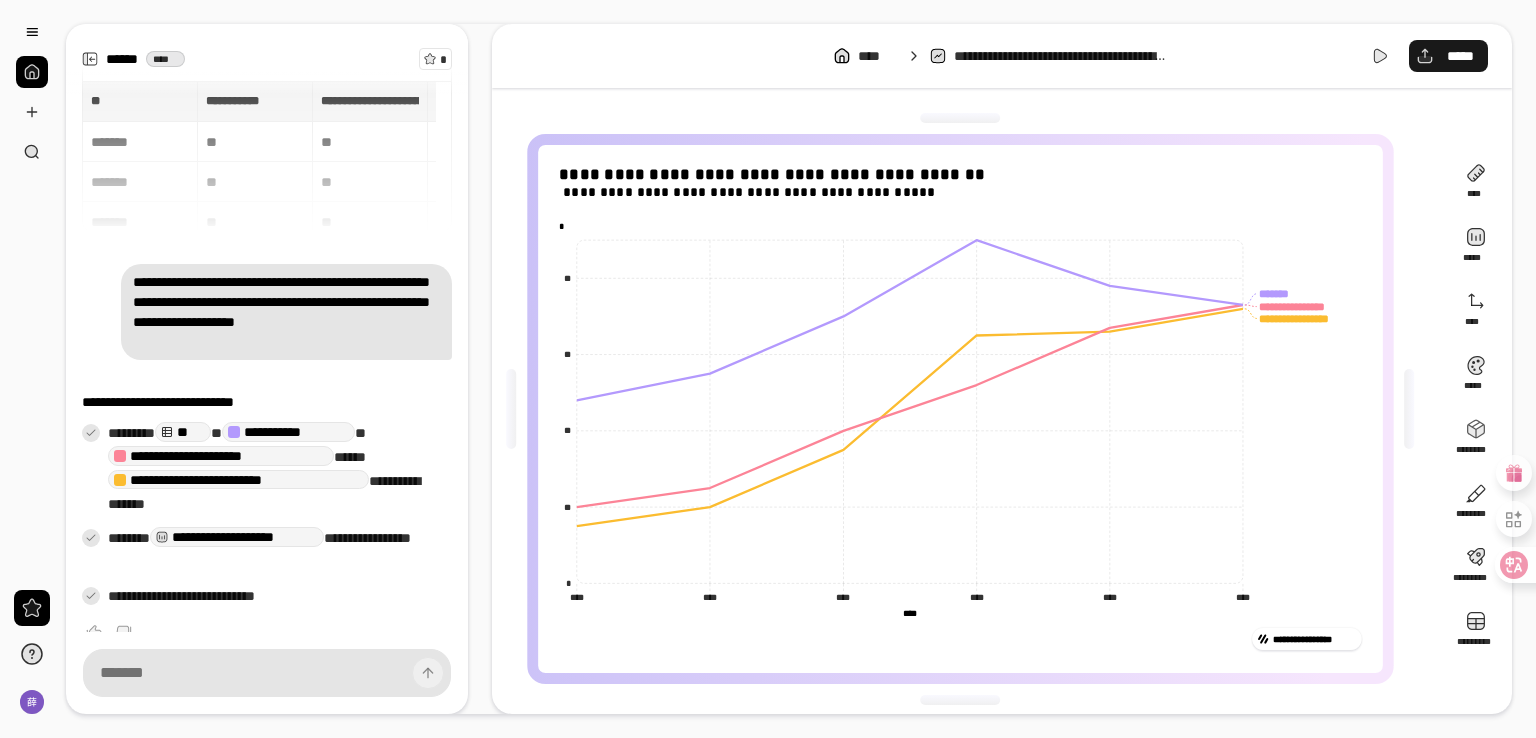 click on "*****" at bounding box center (1460, 56) 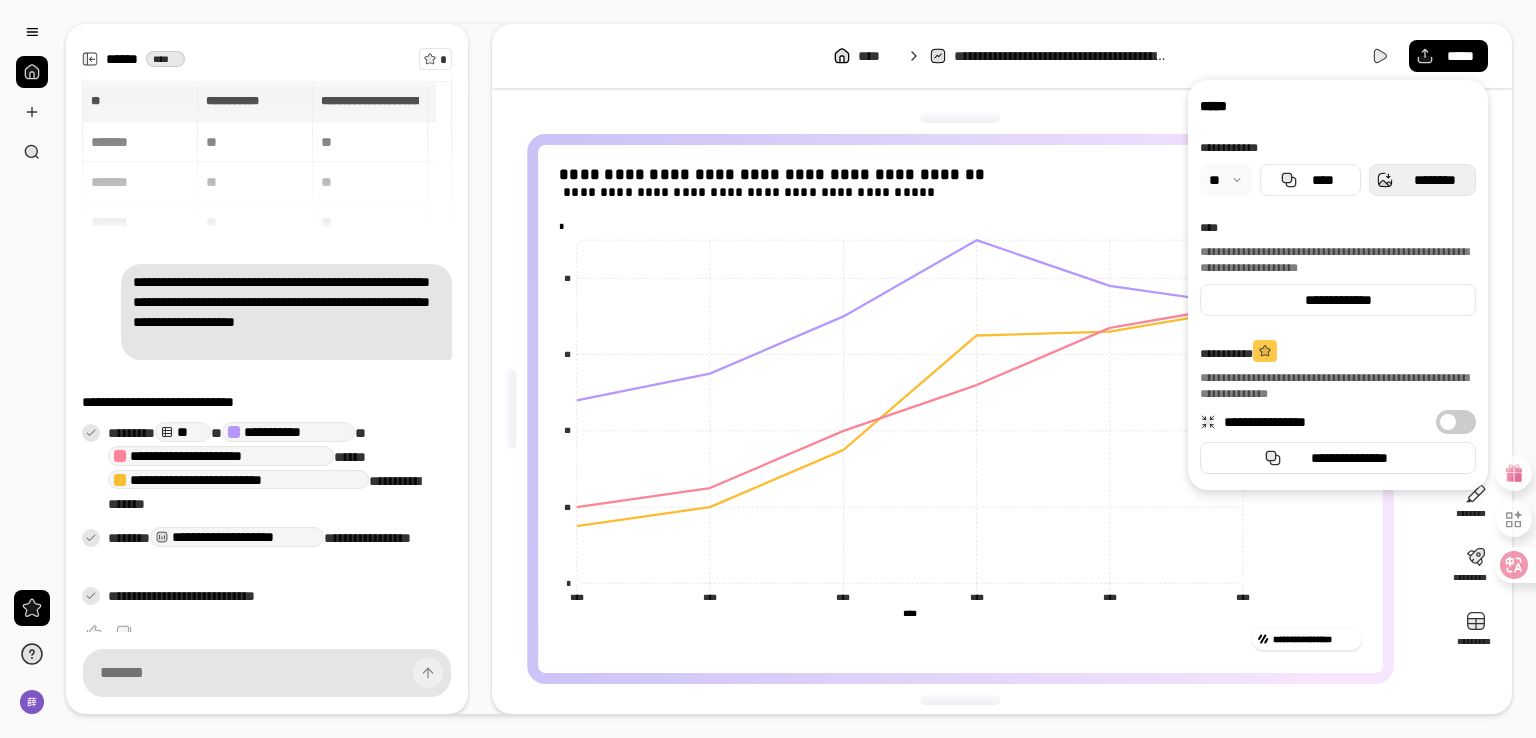 click on "********" at bounding box center (1434, 180) 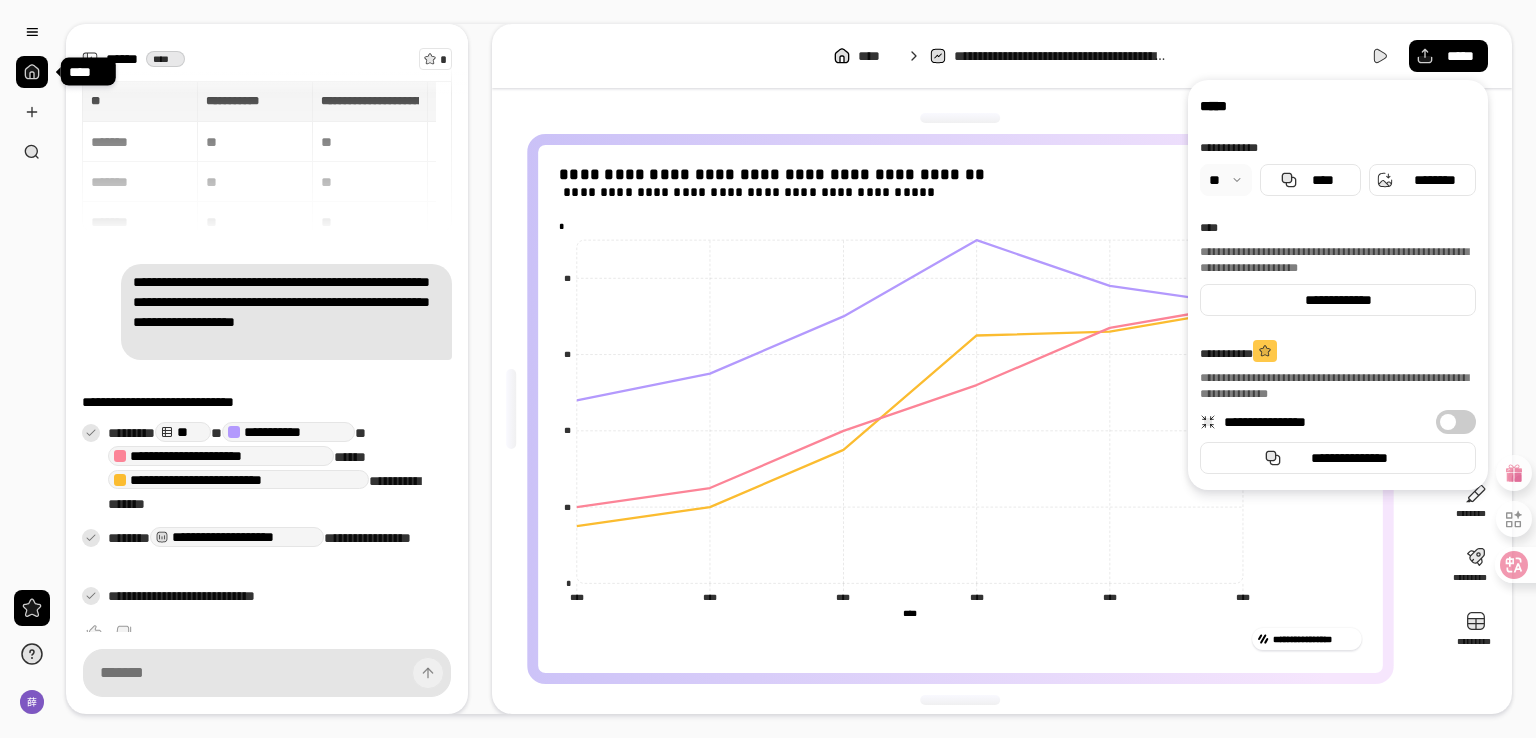 click at bounding box center (32, 72) 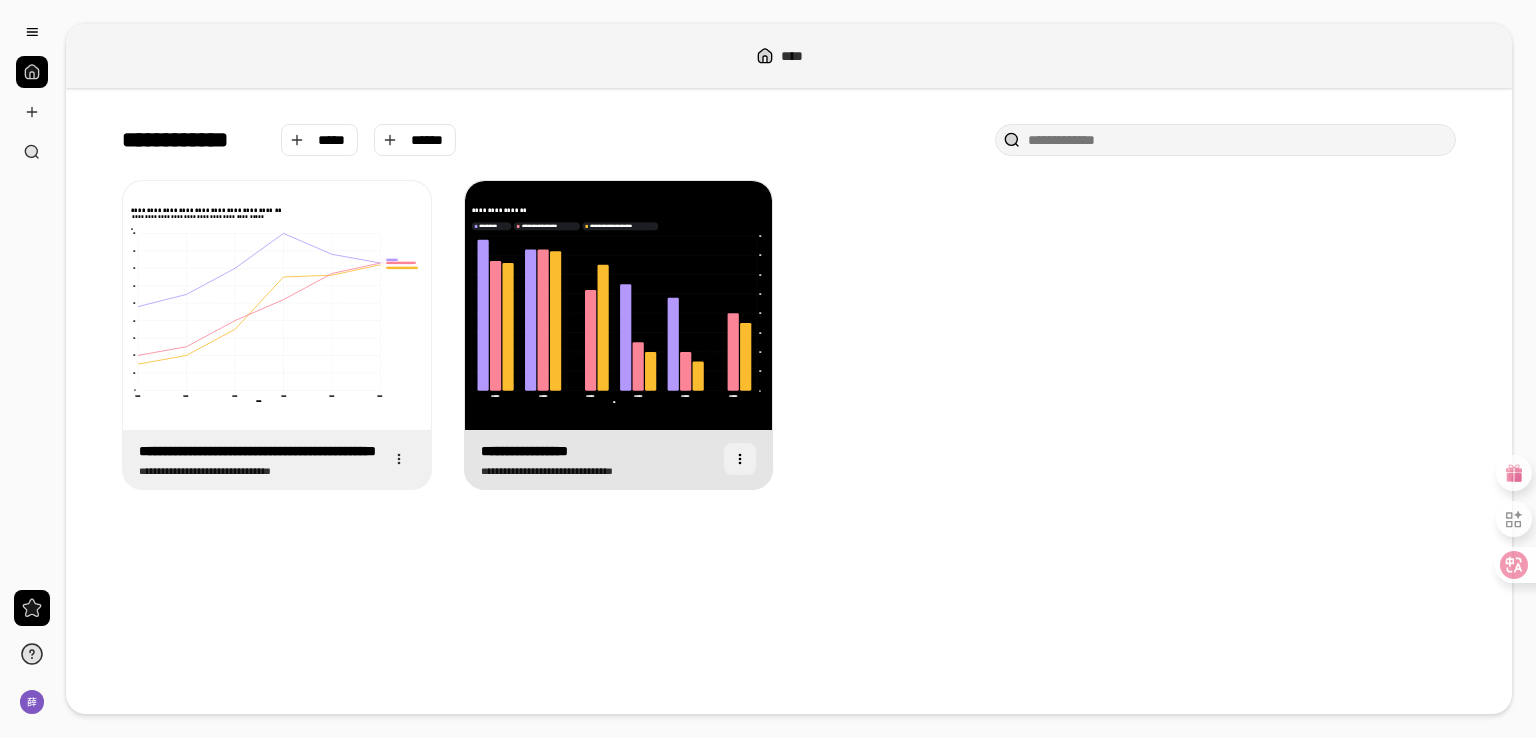 click at bounding box center (740, 459) 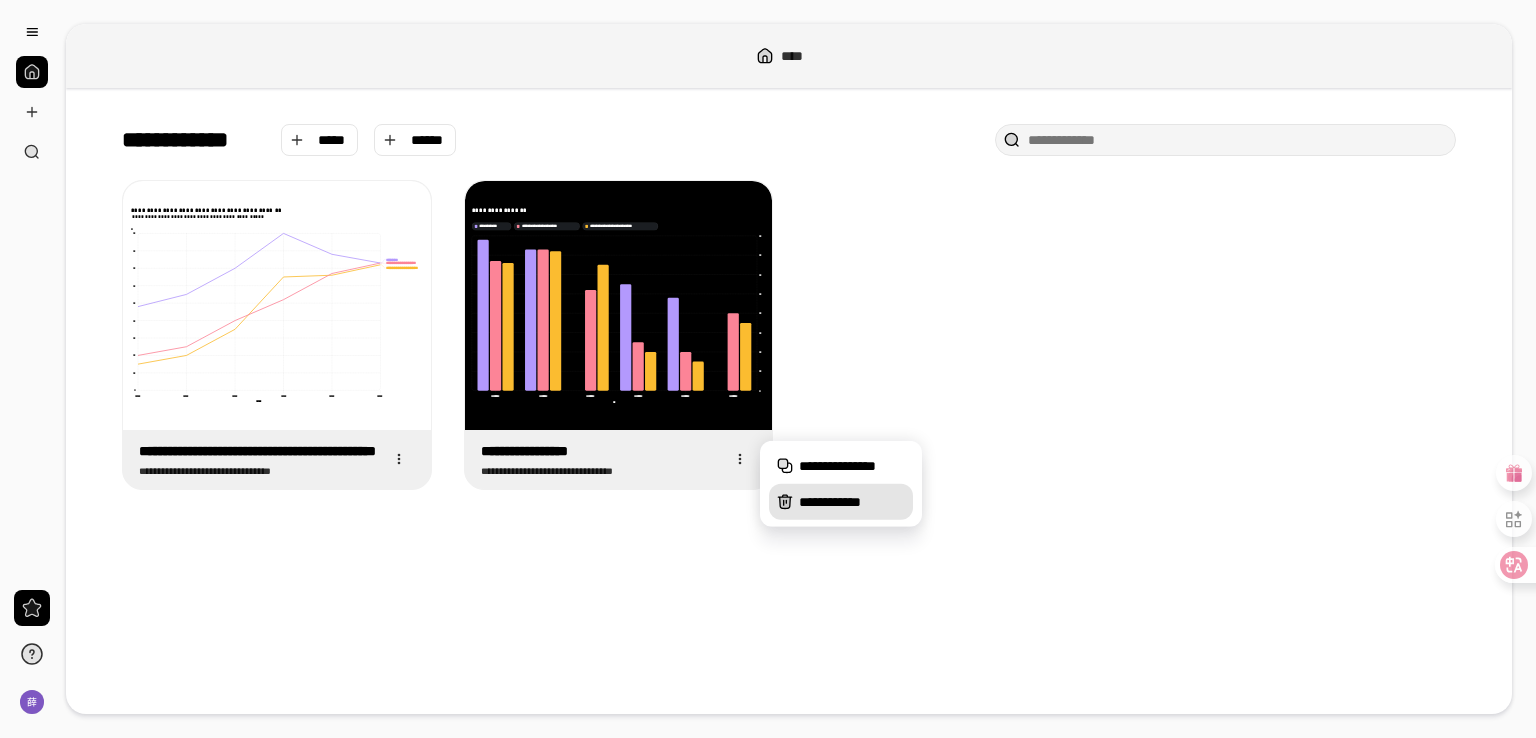 click on "**********" at bounding box center (852, 502) 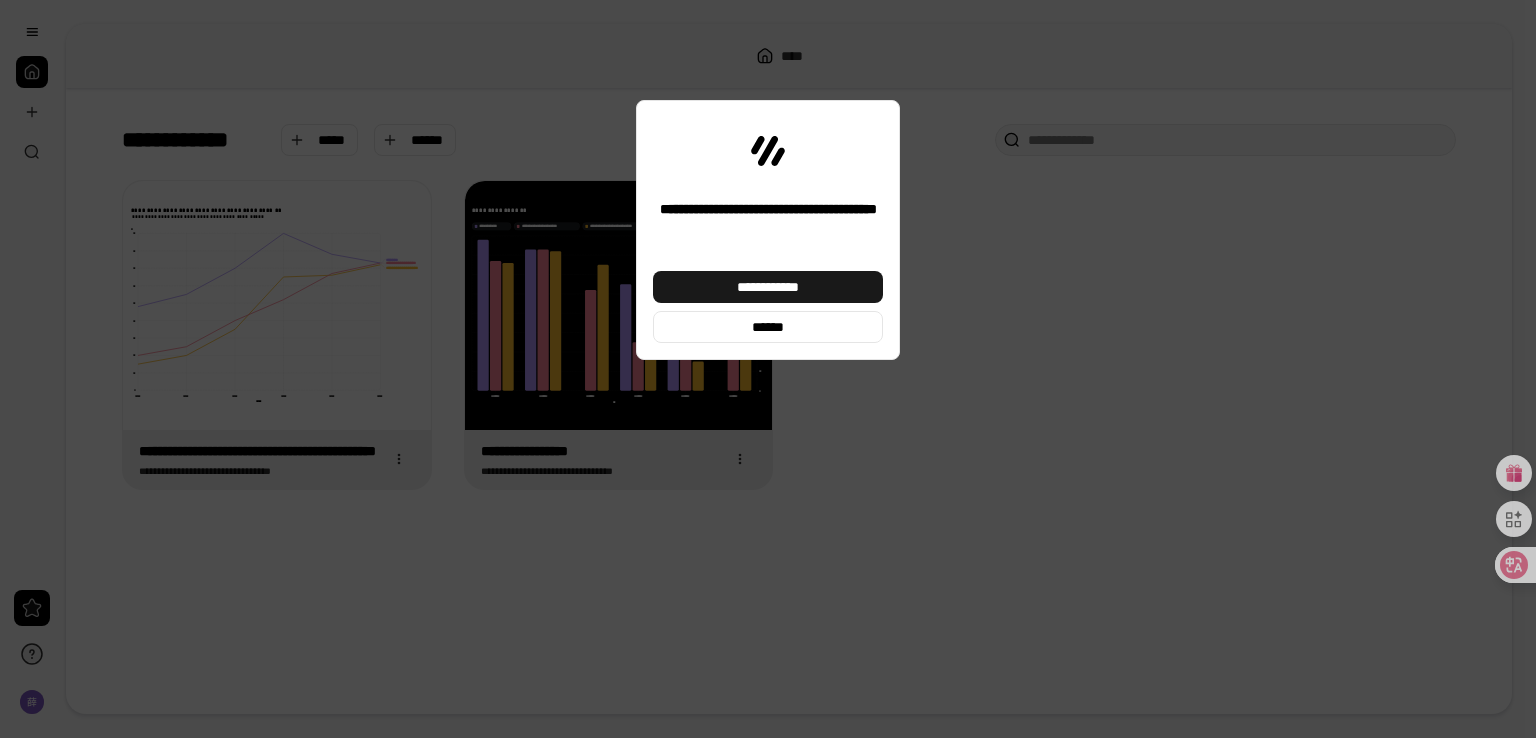 click on "**********" at bounding box center (768, 287) 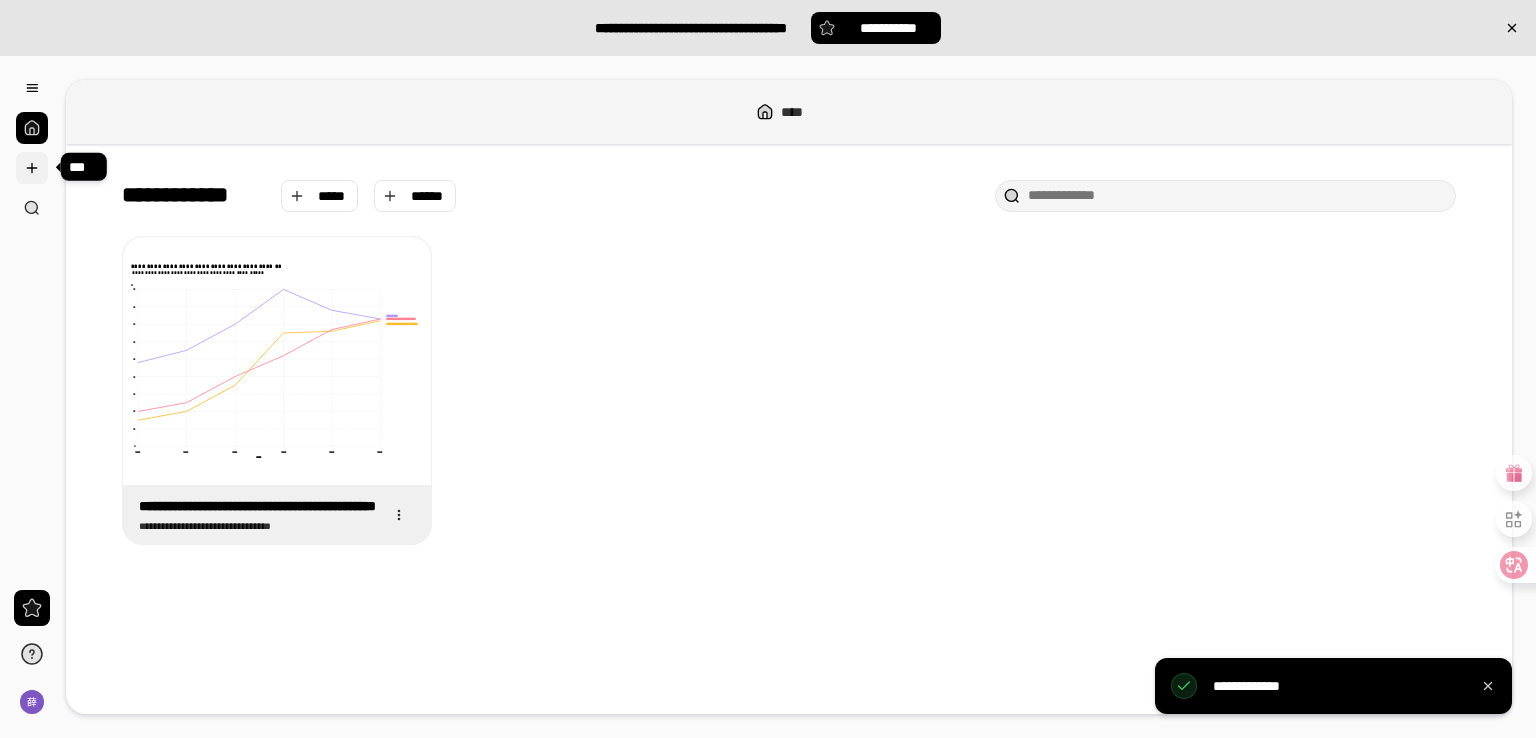 click at bounding box center [32, 168] 